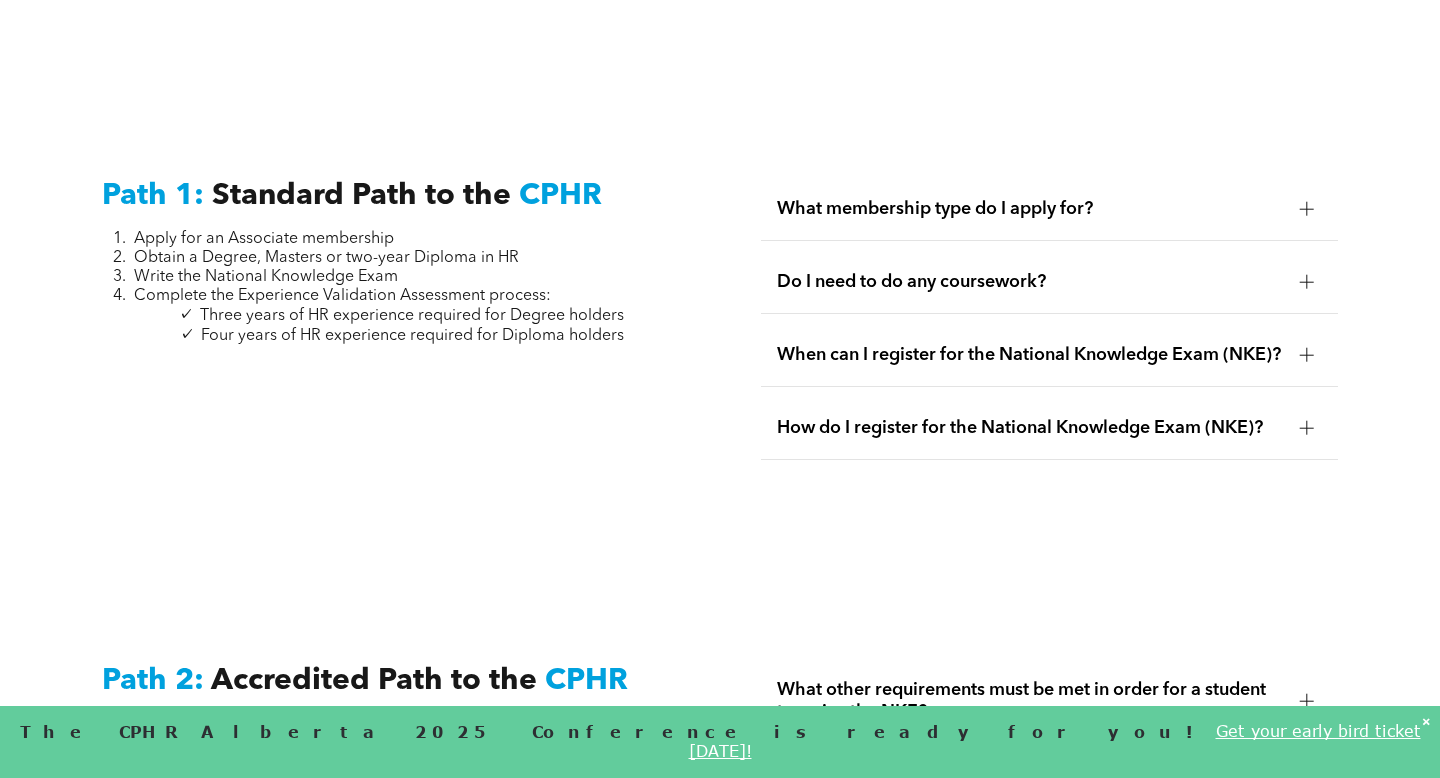 scroll, scrollTop: 2573, scrollLeft: 0, axis: vertical 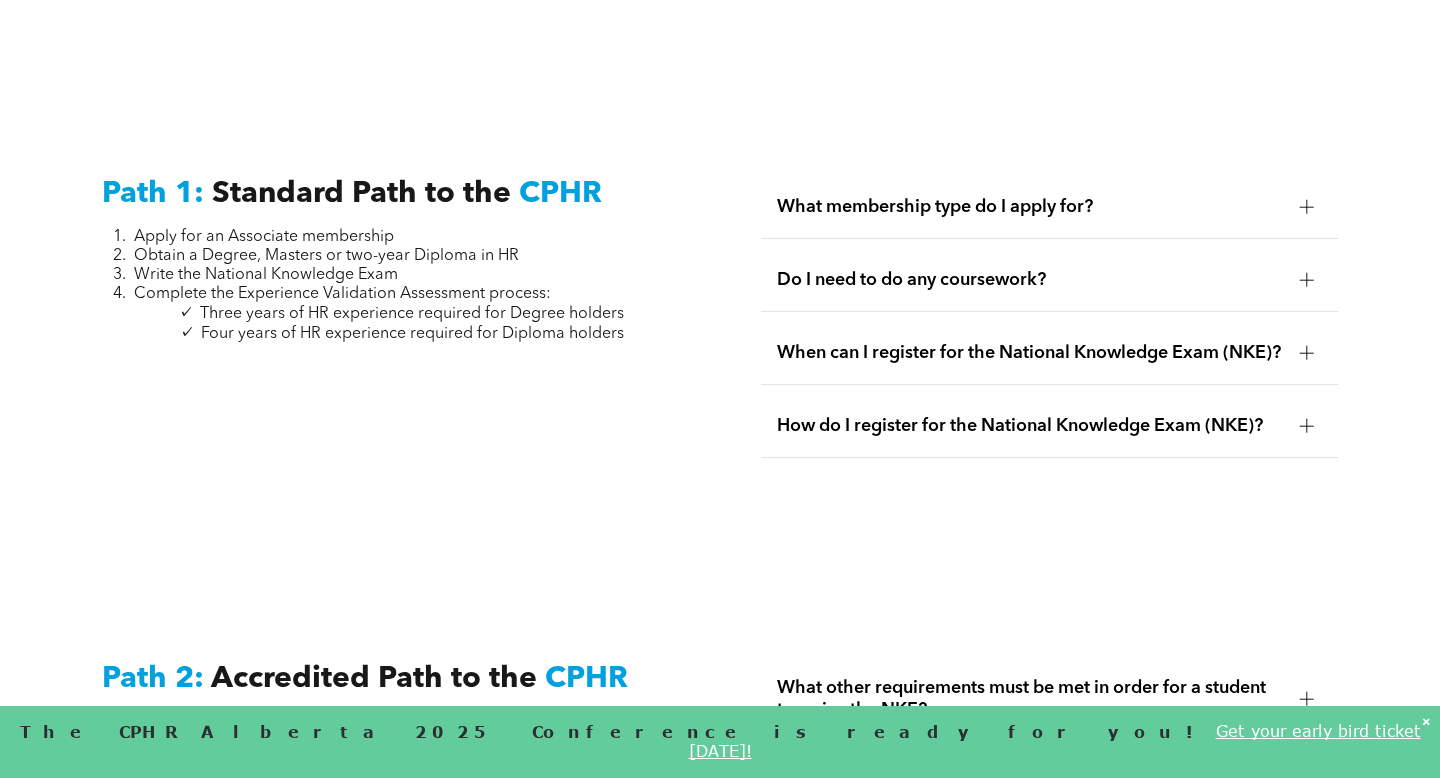 click on "How do I register for the National Knowledge Exam (NKE)?" at bounding box center (1049, 426) 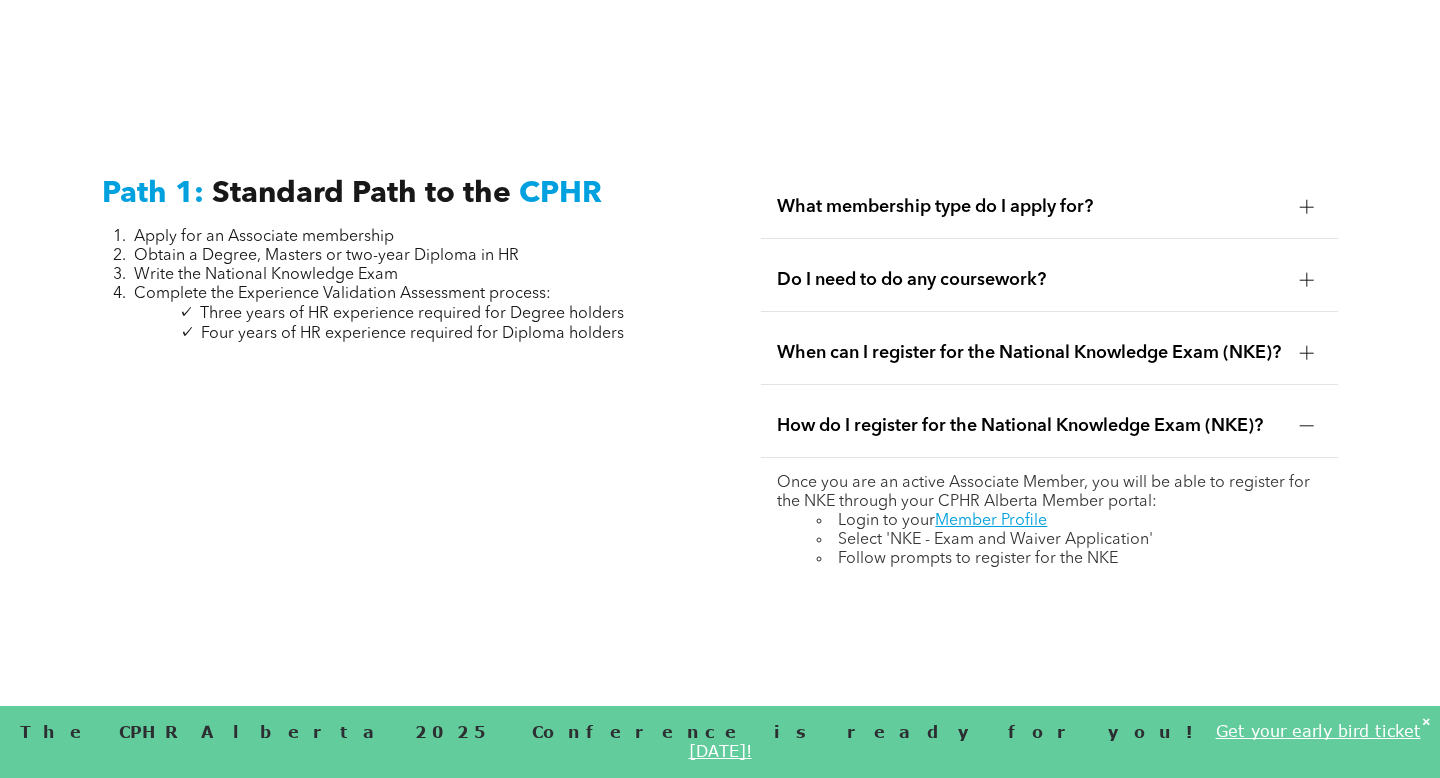 click on "How do I register for the National Knowledge Exam (NKE)?" at bounding box center (1049, 426) 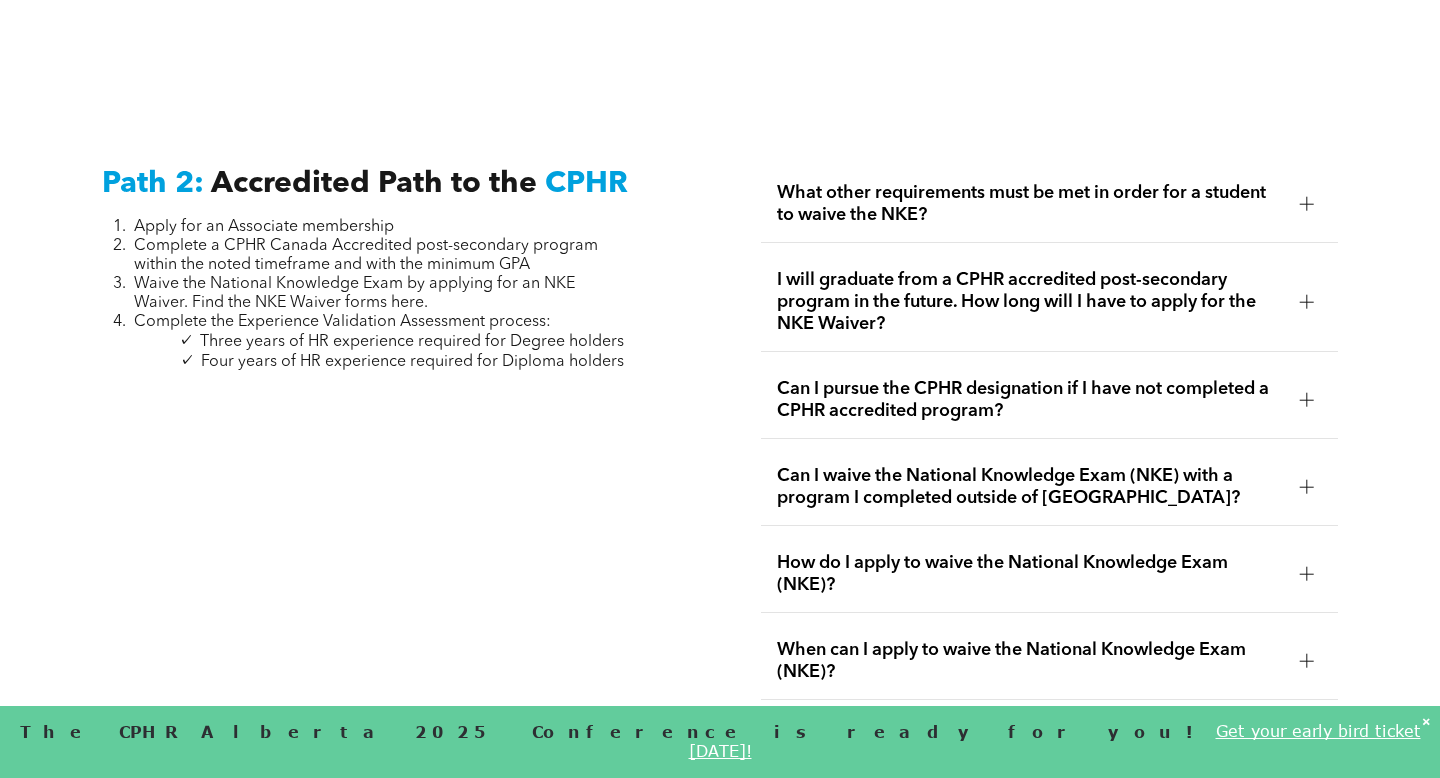 scroll, scrollTop: 3104, scrollLeft: 0, axis: vertical 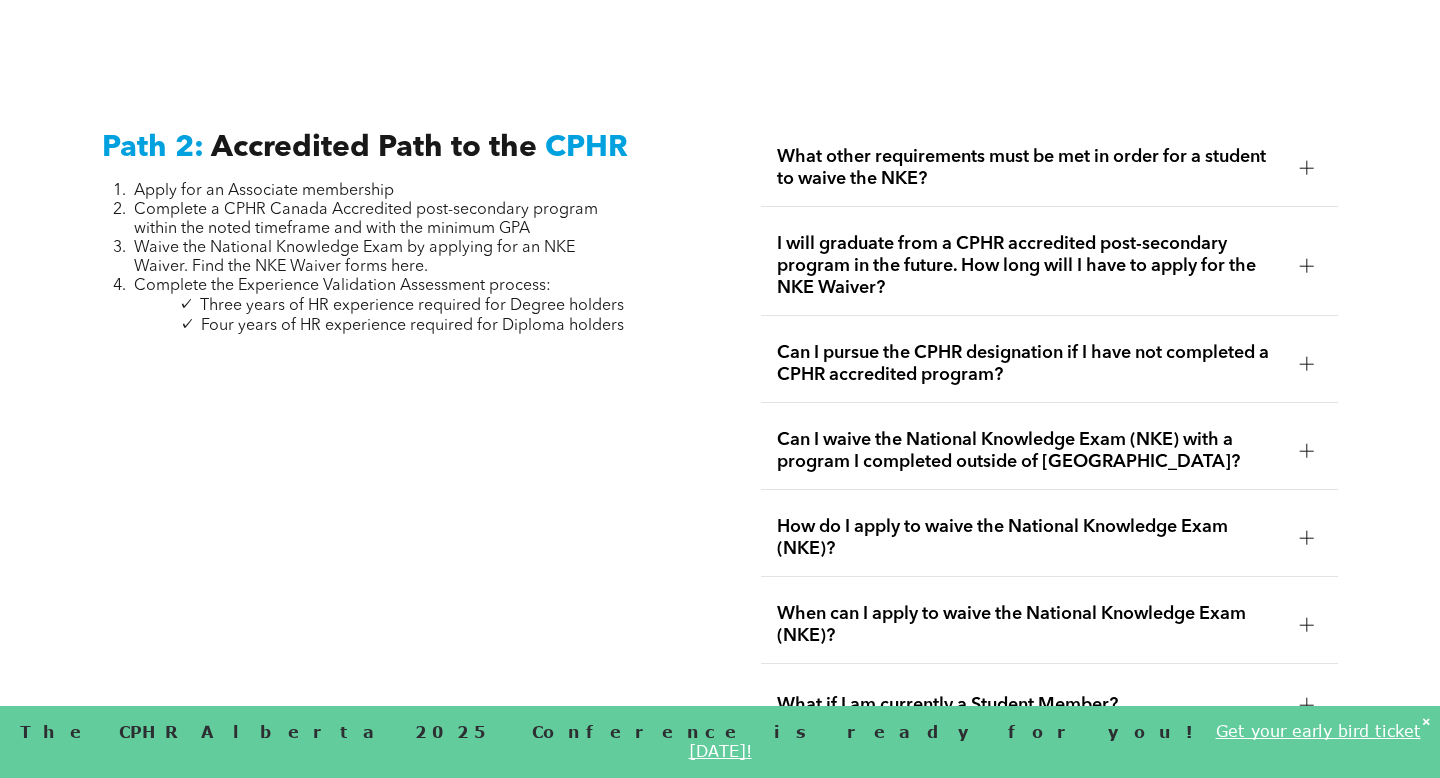 click on "What other requirements must be met in order for a student to waive the NKE?" at bounding box center (1030, 168) 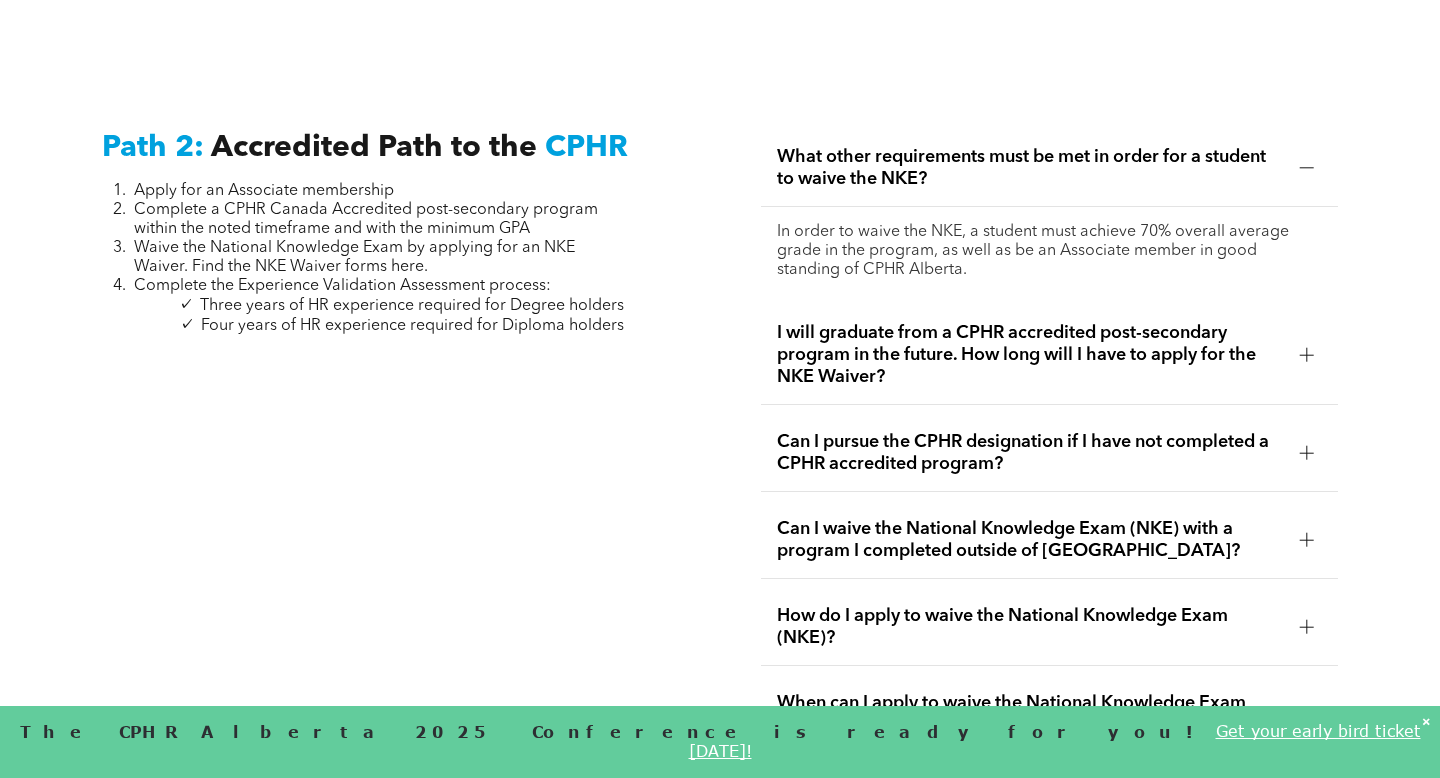 click on "What other requirements must be met in order for a student to waive the NKE?" at bounding box center [1030, 168] 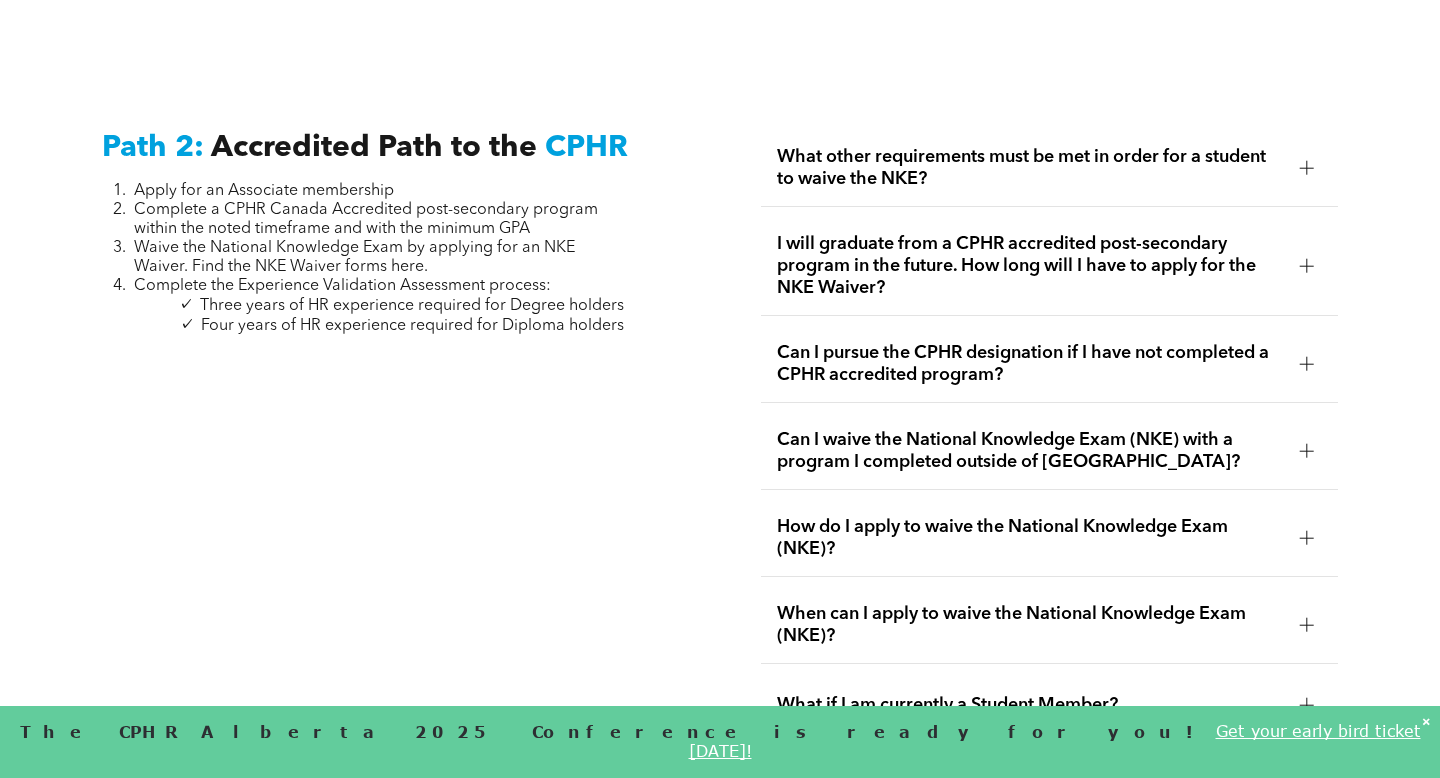 click on "What other requirements must be met in order for a student to waive the NKE?" at bounding box center [1030, 168] 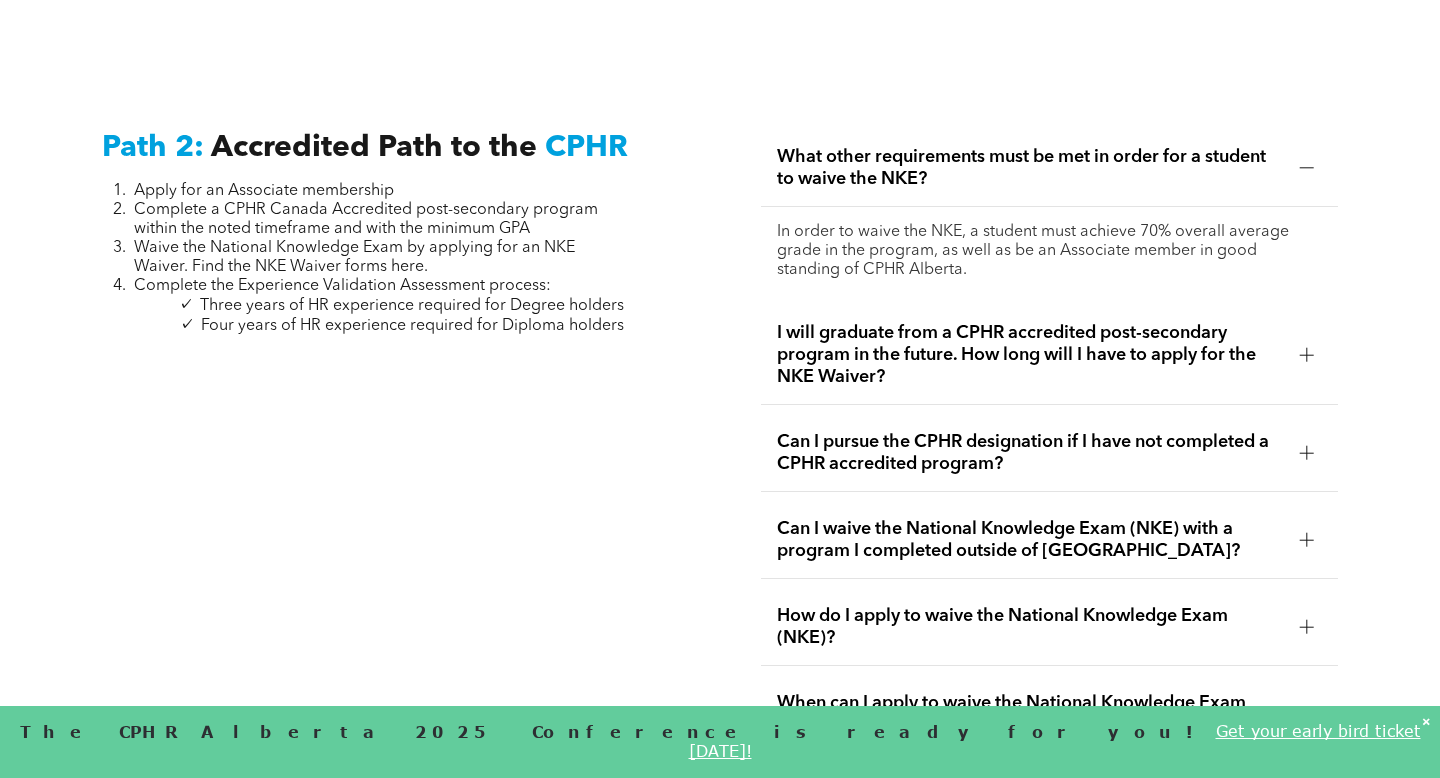 click on "What other requirements must be met in order for a student to waive the NKE?" at bounding box center (1030, 168) 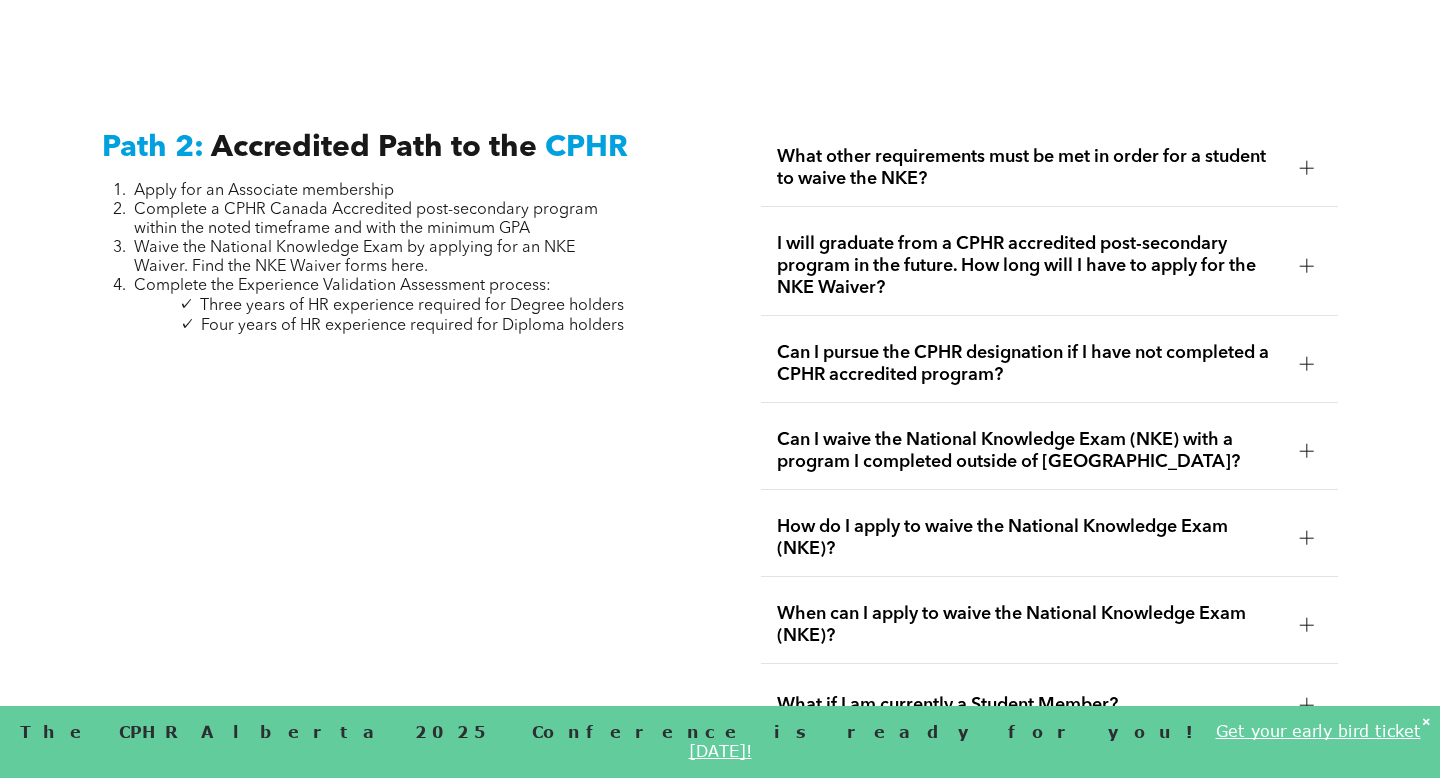 click on "I will graduate from a CPHR accredited post-secondary program in the future. How long will I have to apply for the NKE Waiver?" at bounding box center (1030, 266) 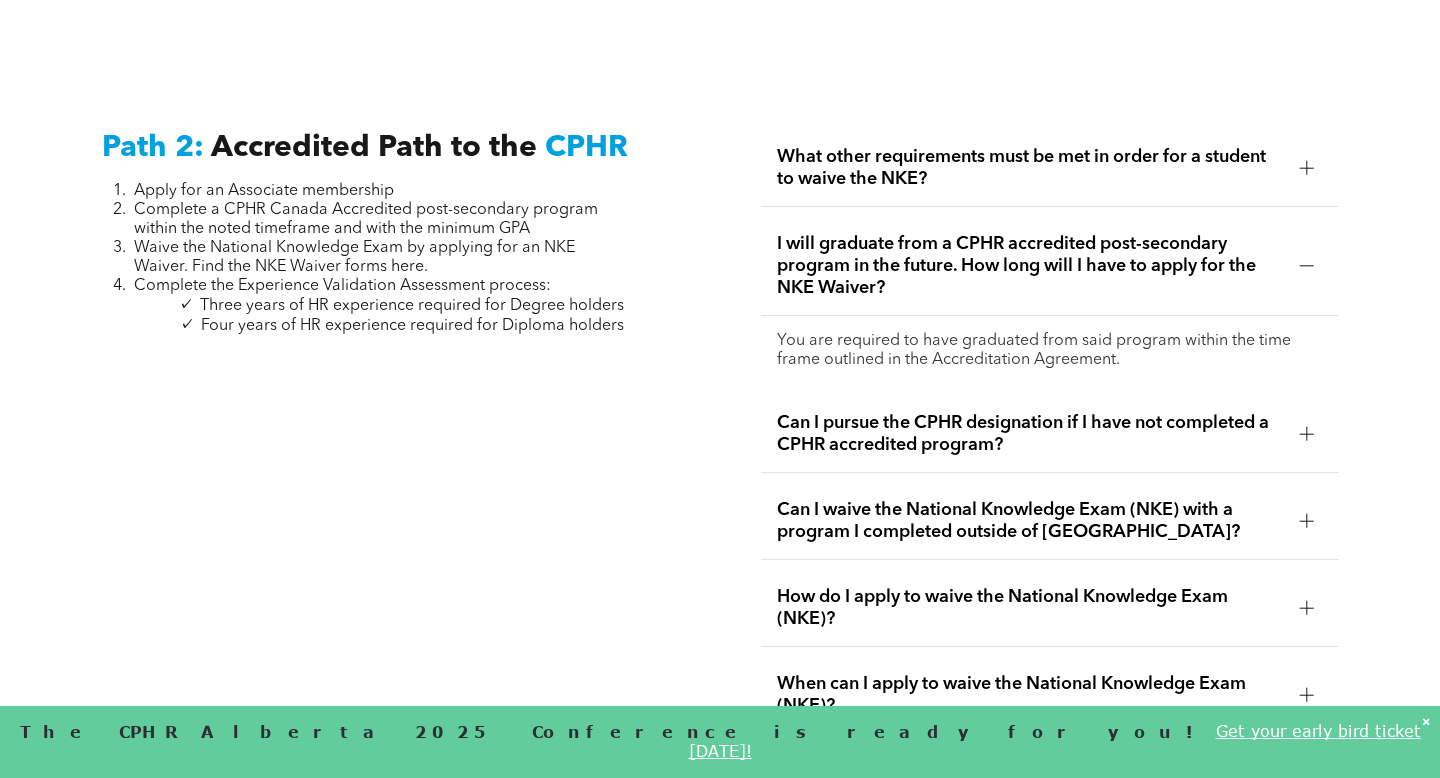 click on "I will graduate from a CPHR accredited post-secondary program in the future. How long will I have to apply for the NKE Waiver?" at bounding box center [1030, 266] 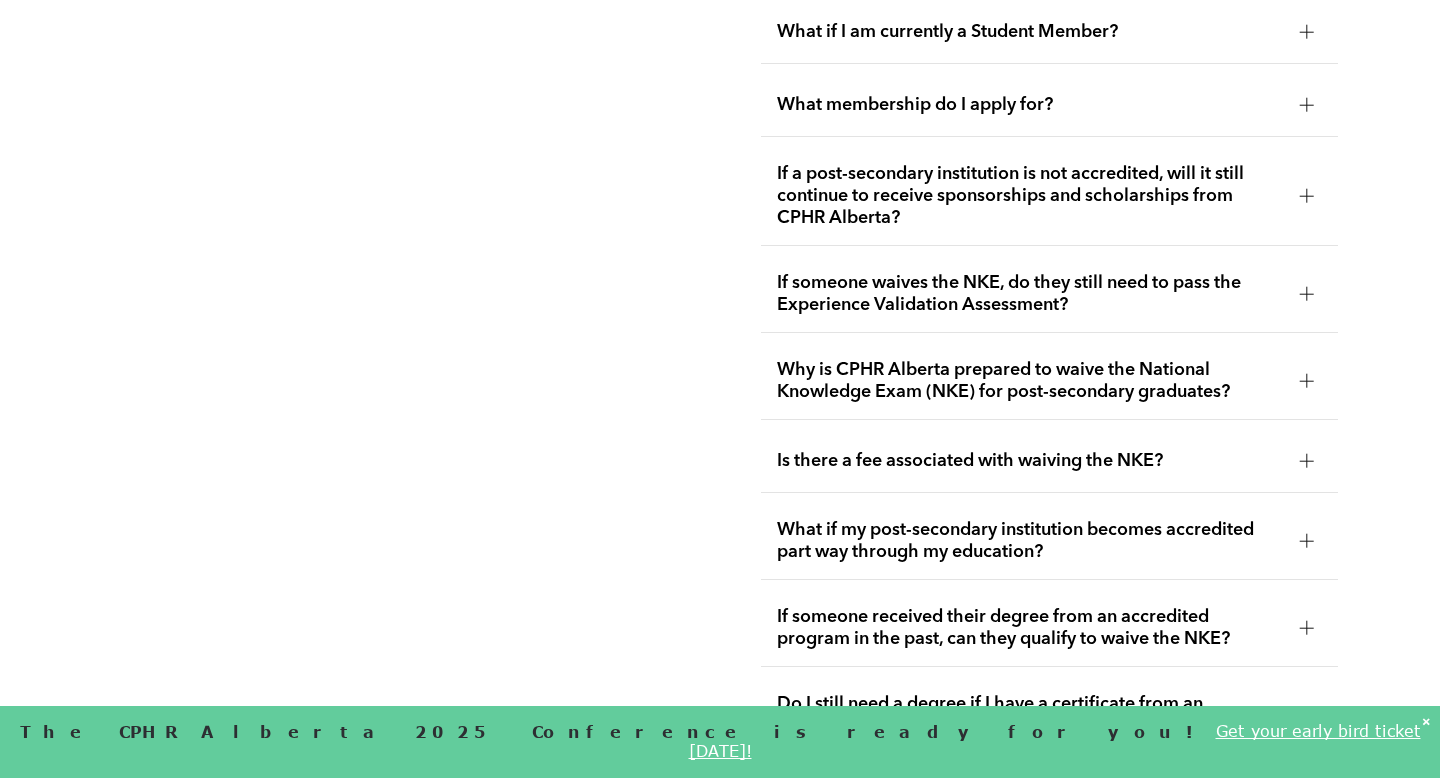 scroll, scrollTop: 3786, scrollLeft: 0, axis: vertical 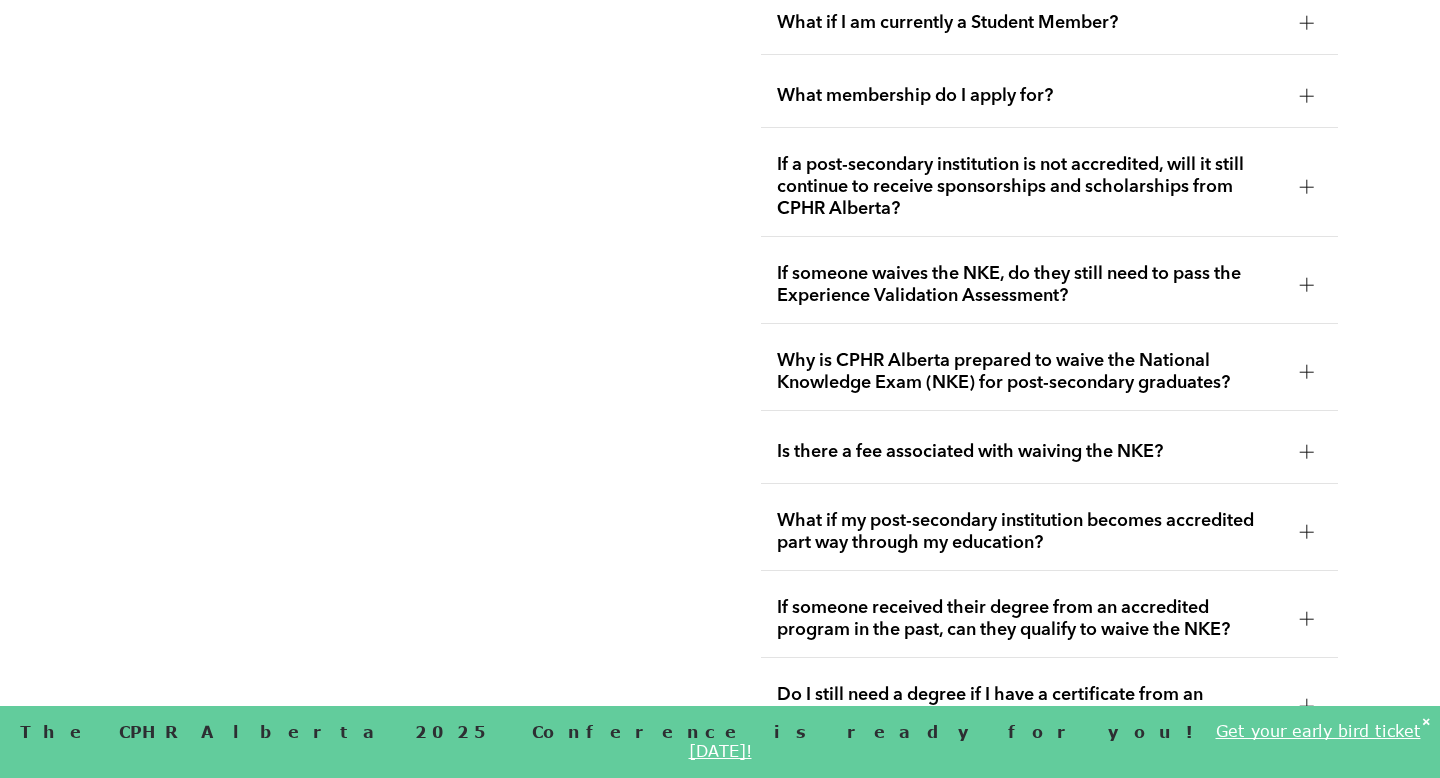 click on "What membership do I apply for?" at bounding box center (1030, 96) 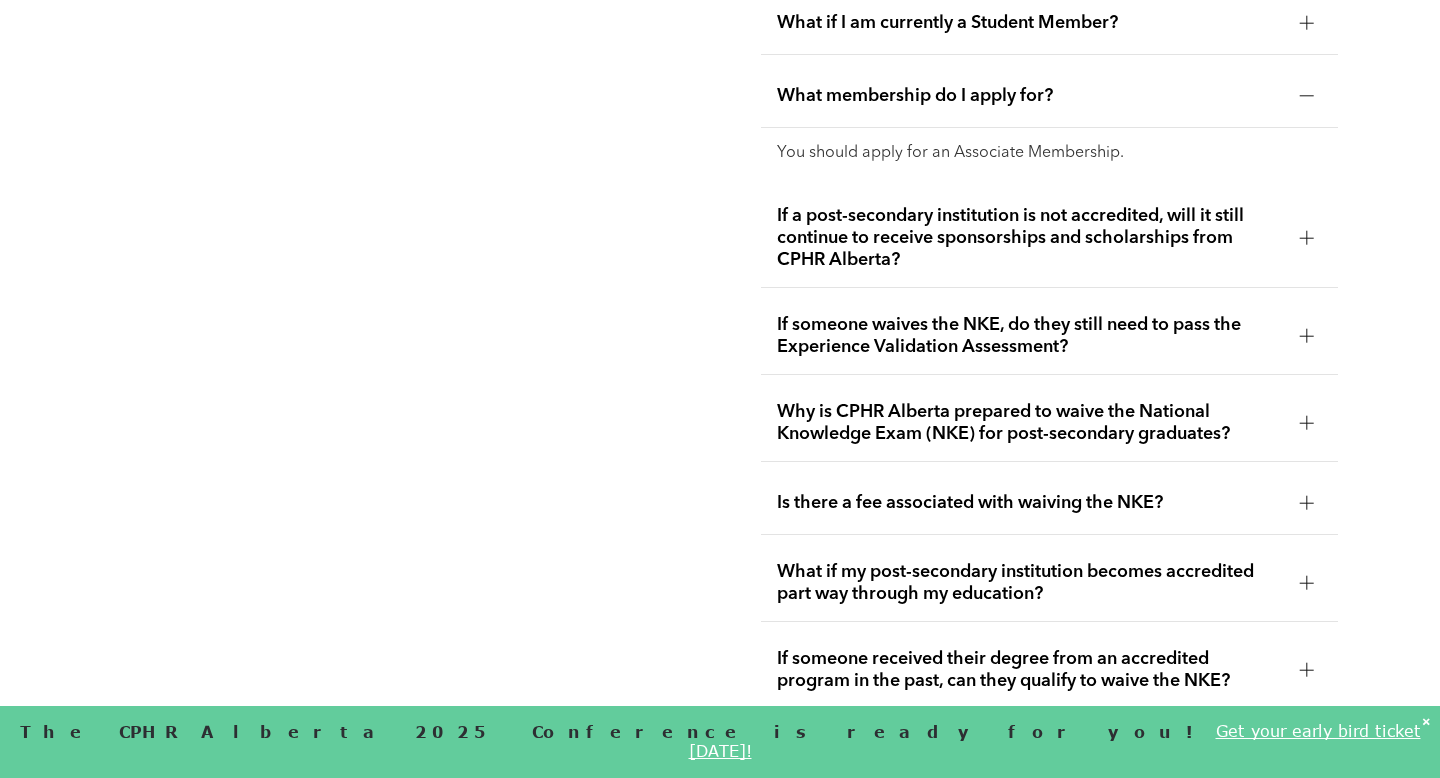 click on "If a post-secondary institution is not accredited, will it still continue to receive sponsorships and scholarships from CPHR Alberta?" at bounding box center [1030, 238] 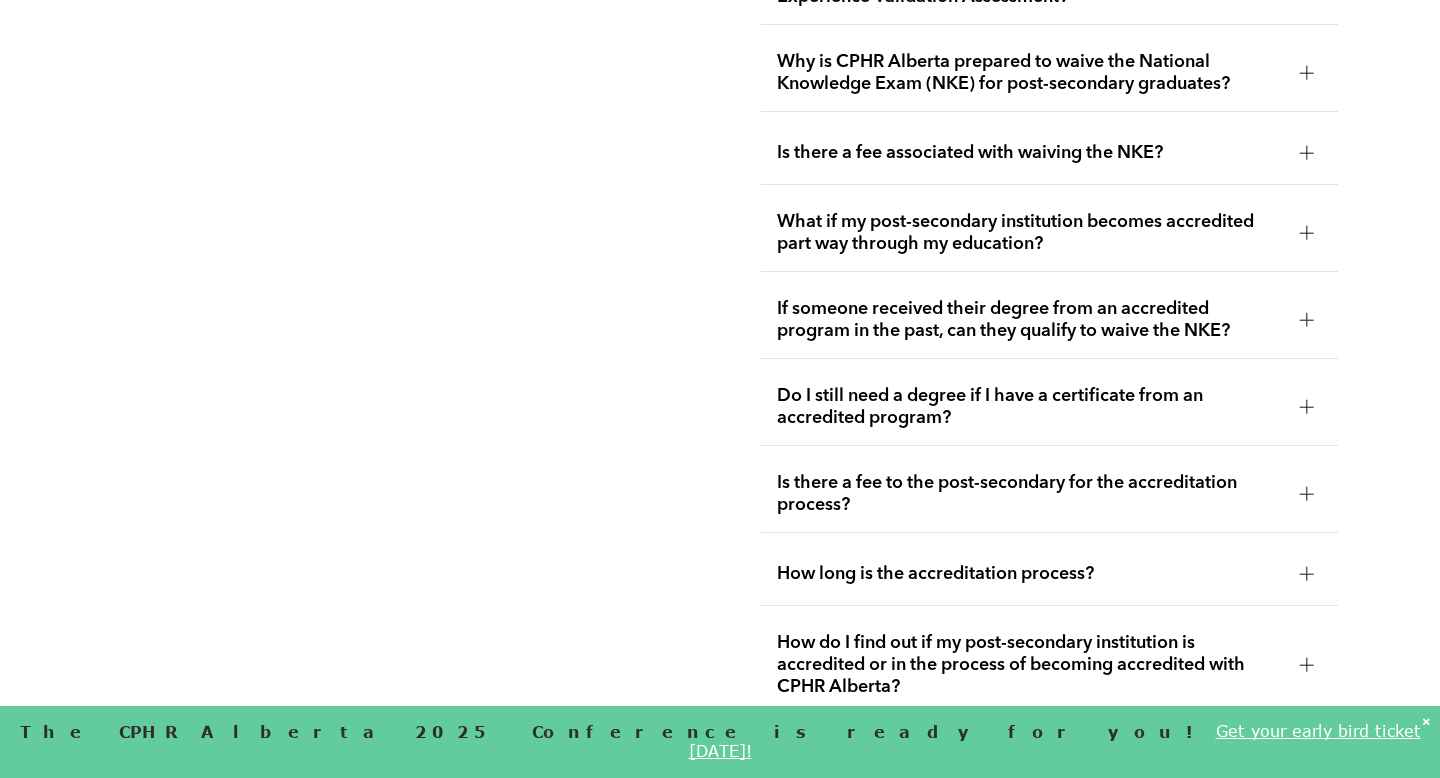 scroll, scrollTop: 4157, scrollLeft: 0, axis: vertical 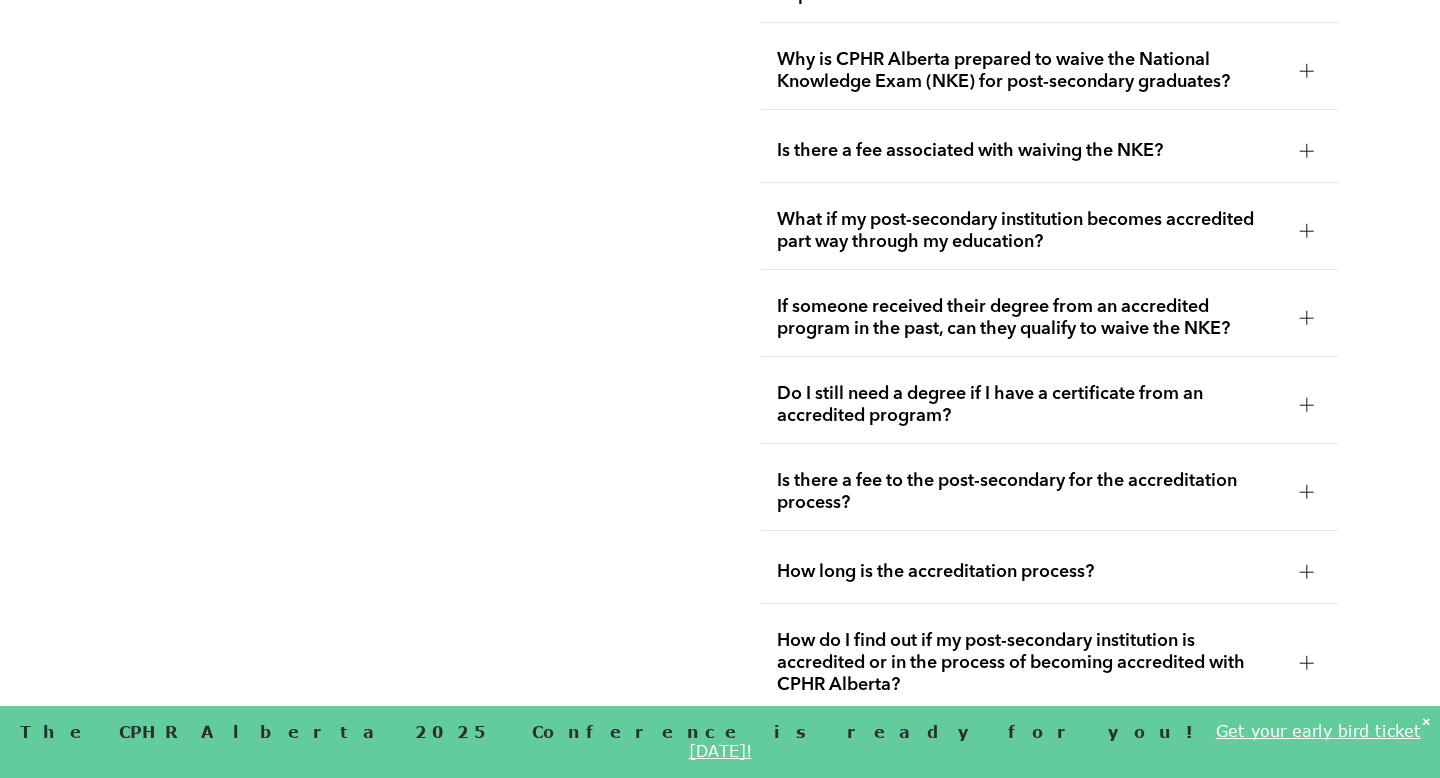 click on "Is there a fee associated with waiving the NKE?" at bounding box center (1030, 151) 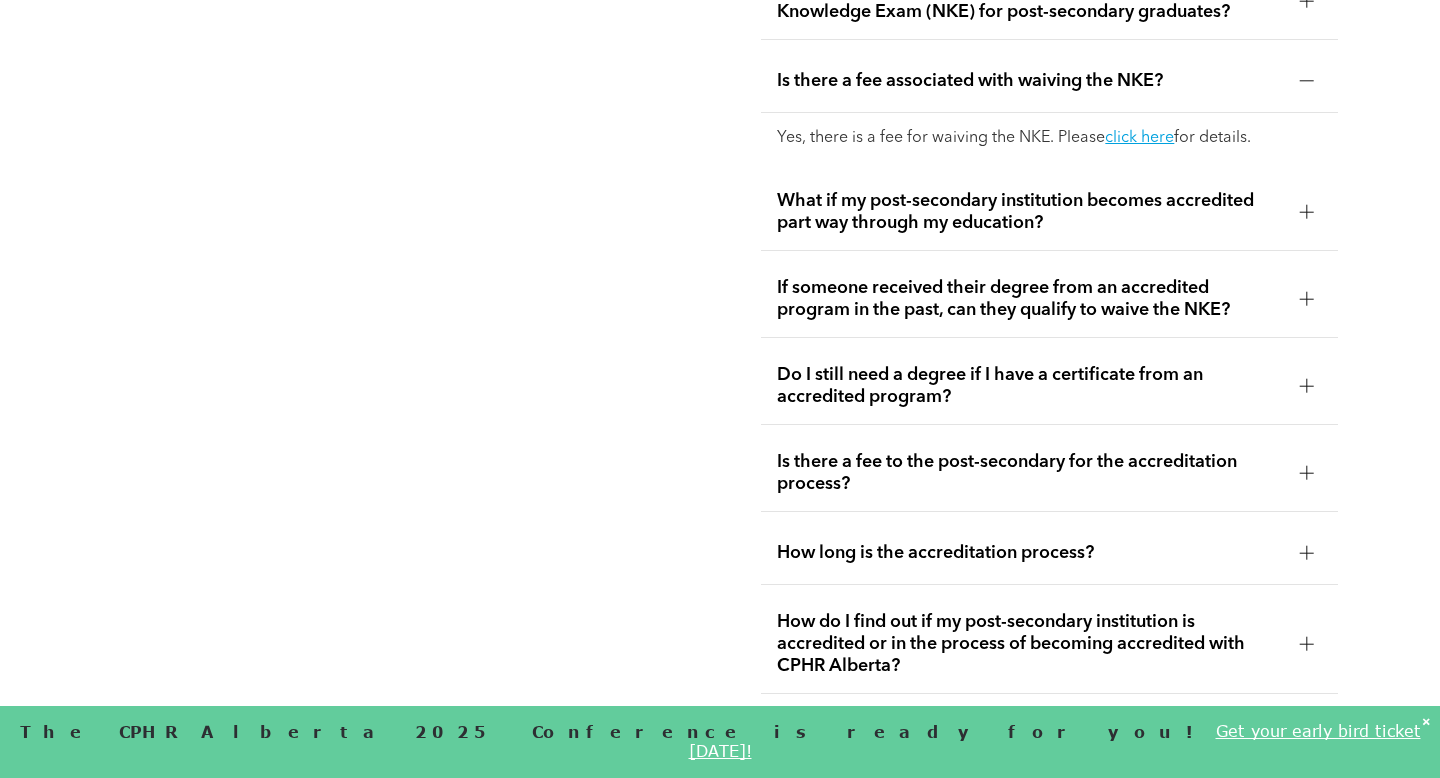 click on "What if my post-secondary institution becomes accredited part way through my education?" at bounding box center [1030, 212] 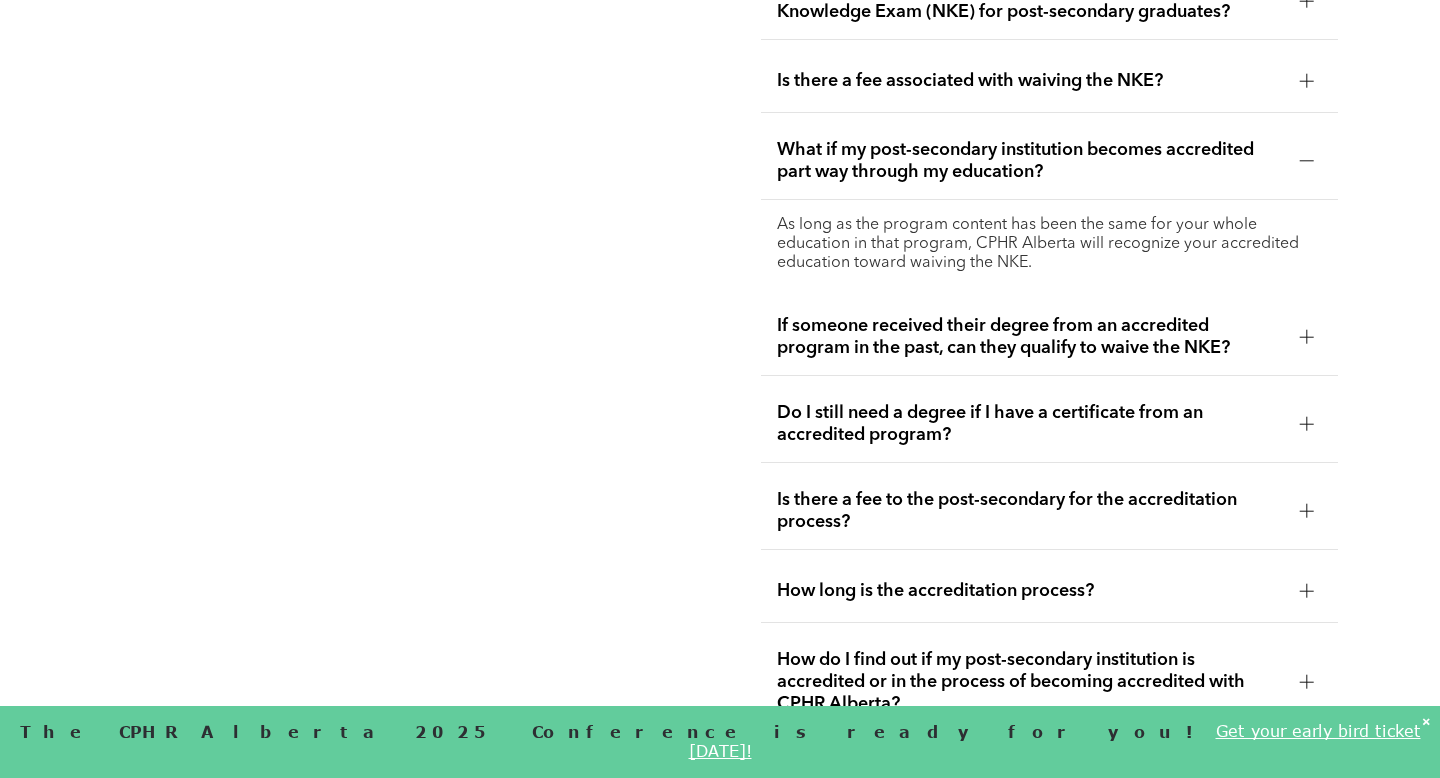 click on "If someone received their degree from an accredited program in the past, can they qualify to waive the NKE?" at bounding box center [1030, 337] 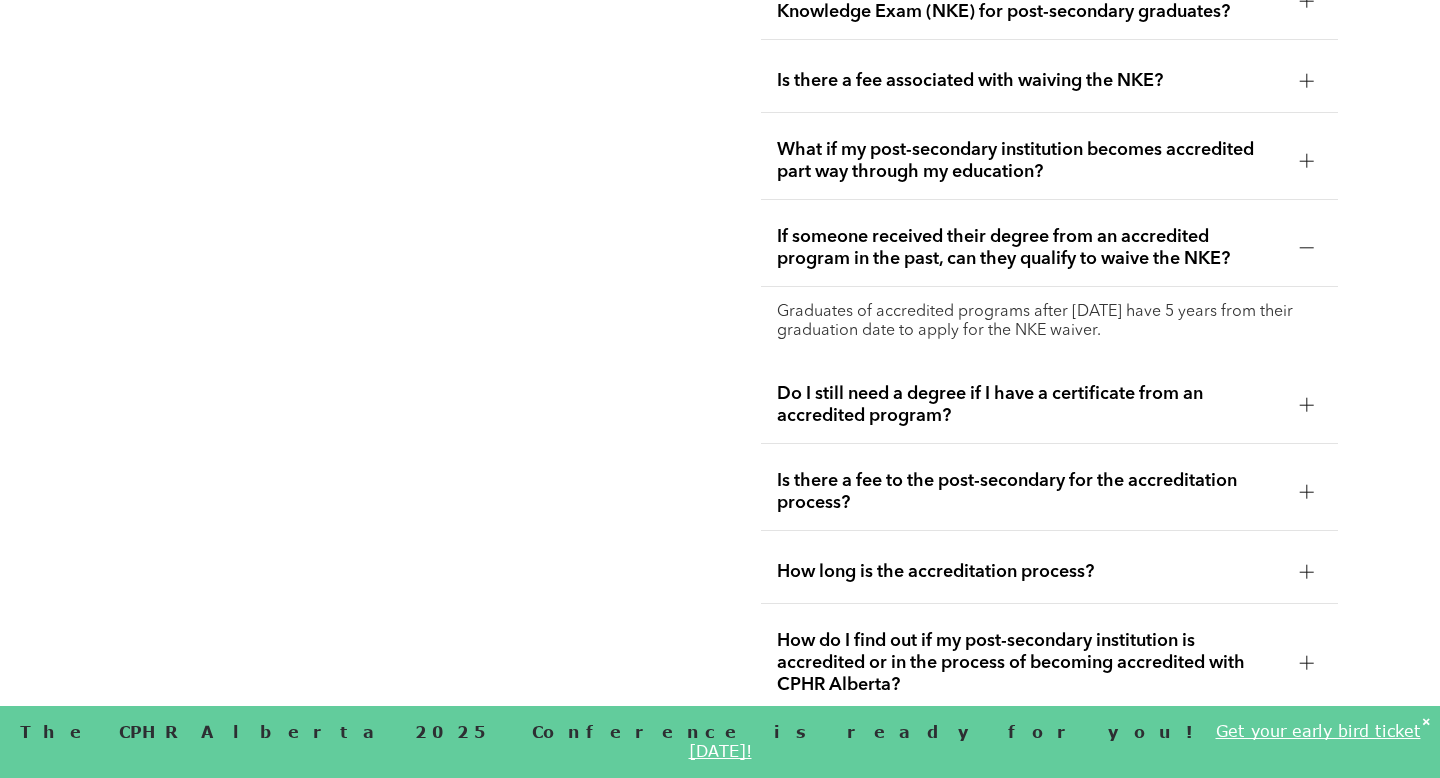 click on "Do I still need a degree if I have a certificate from an accredited program?" at bounding box center [1030, 405] 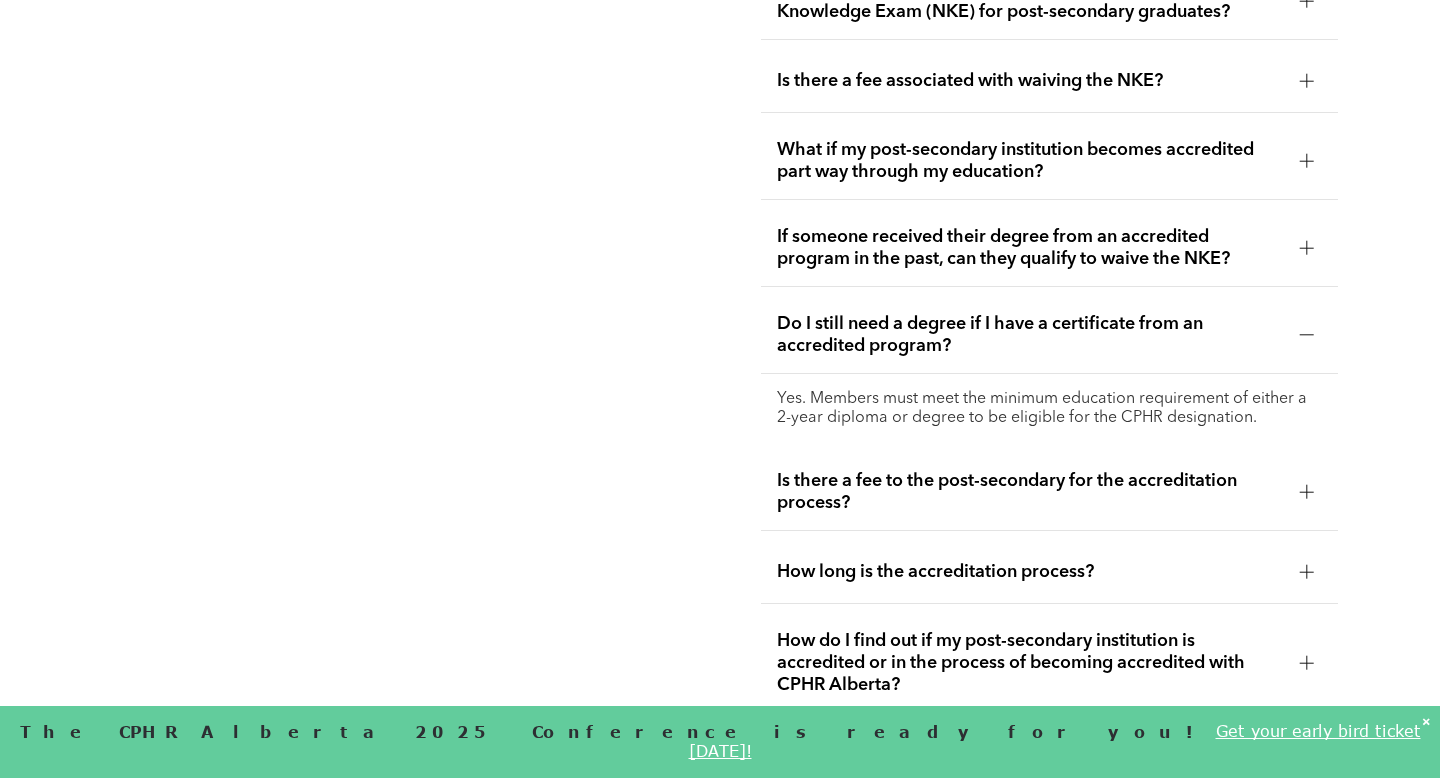 click on "Is there a fee to the post-secondary for the accreditation process?" at bounding box center (1030, 492) 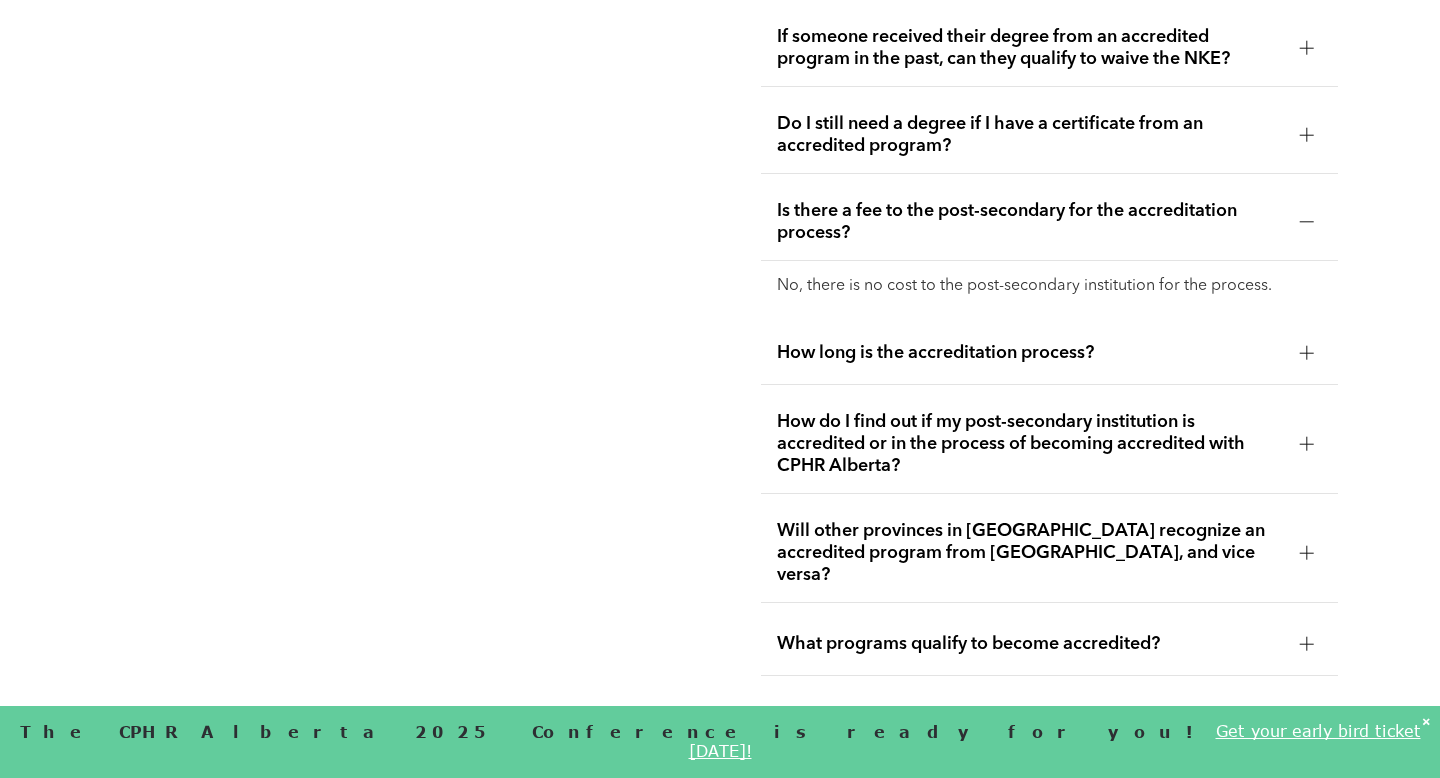 scroll, scrollTop: 4373, scrollLeft: 0, axis: vertical 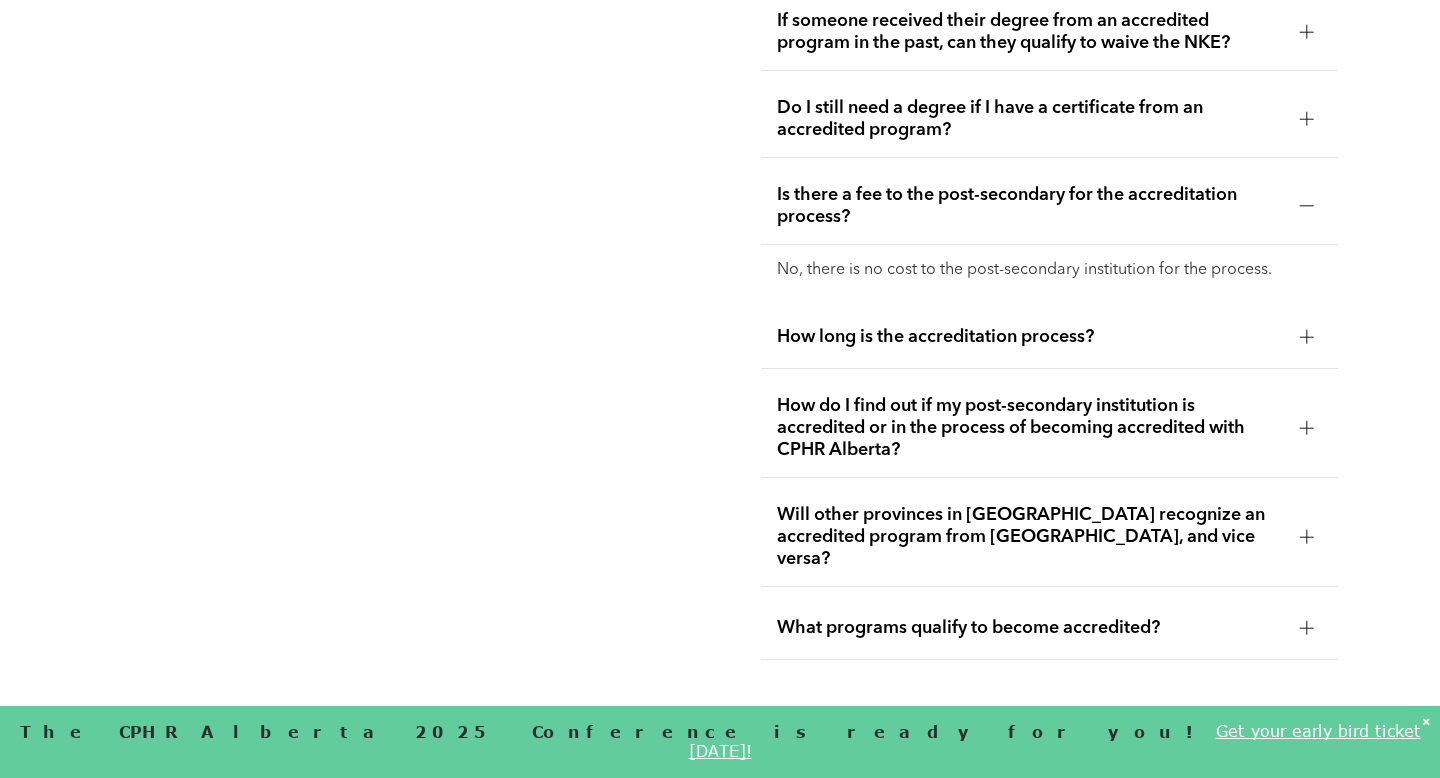click on "How long is the accreditation process?" at bounding box center [1049, 337] 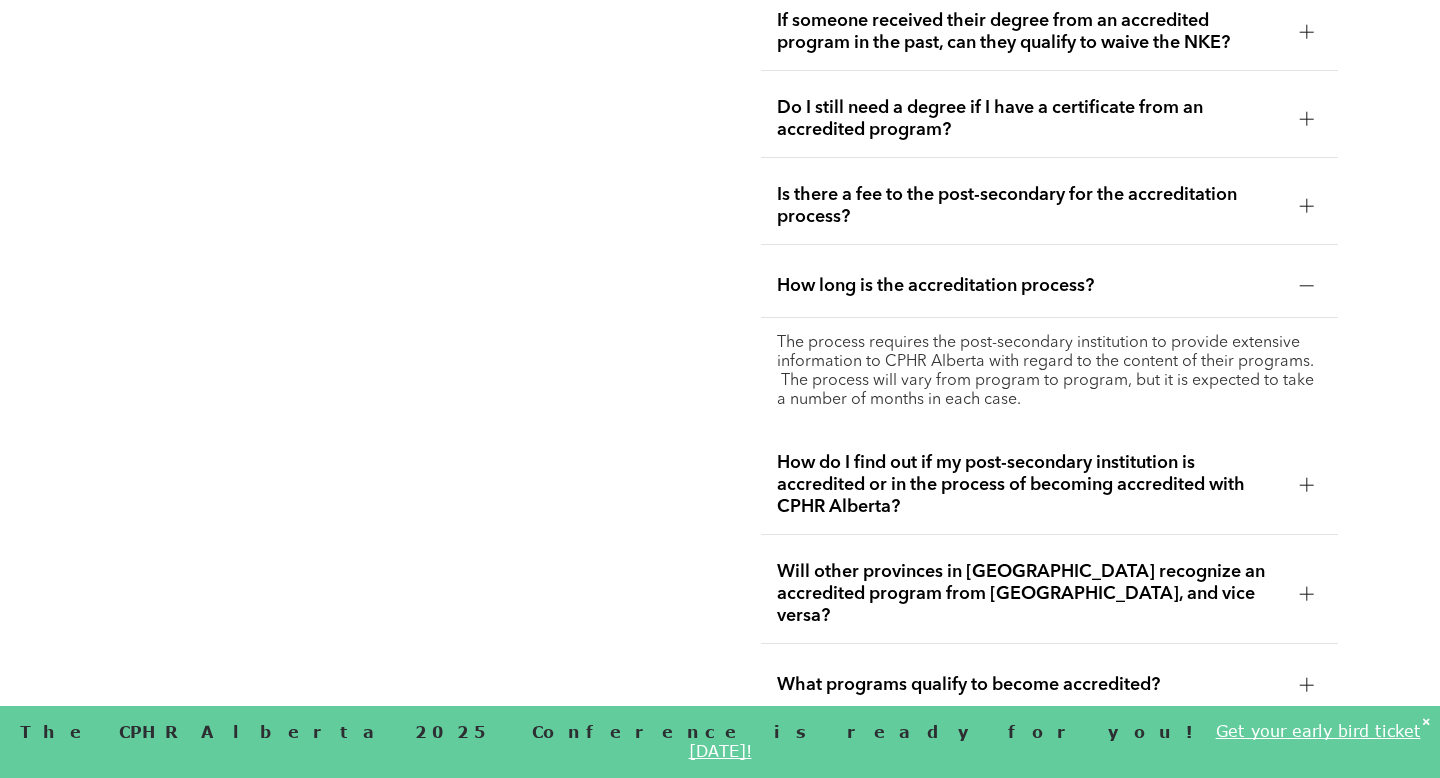 click on "How do I find out if my post-secondary institution is accredited or in the process of becoming accredited with CPHR Alberta?" at bounding box center [1030, 485] 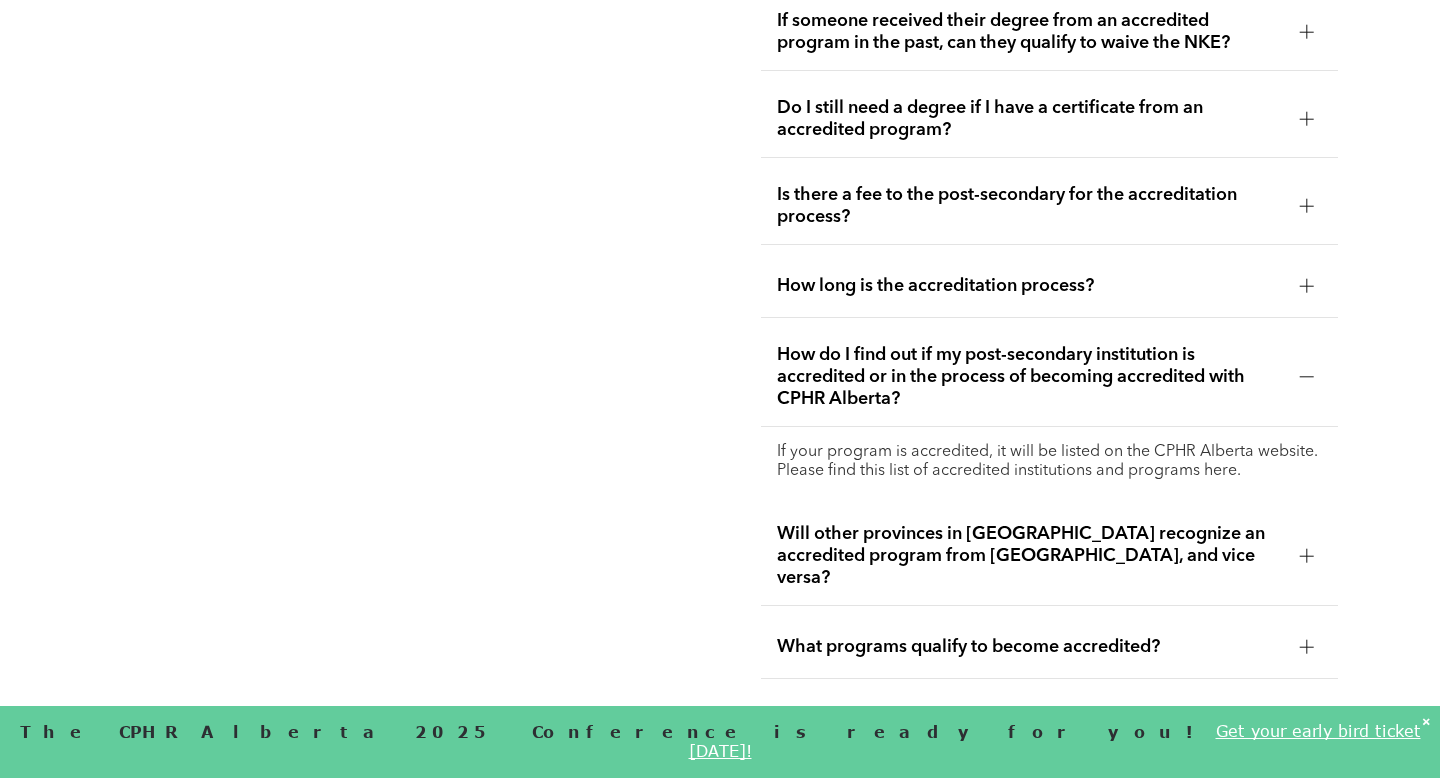 click on "Will other provinces in [GEOGRAPHIC_DATA] recognize an accredited program from [GEOGRAPHIC_DATA], and vice versa?" at bounding box center (1030, 556) 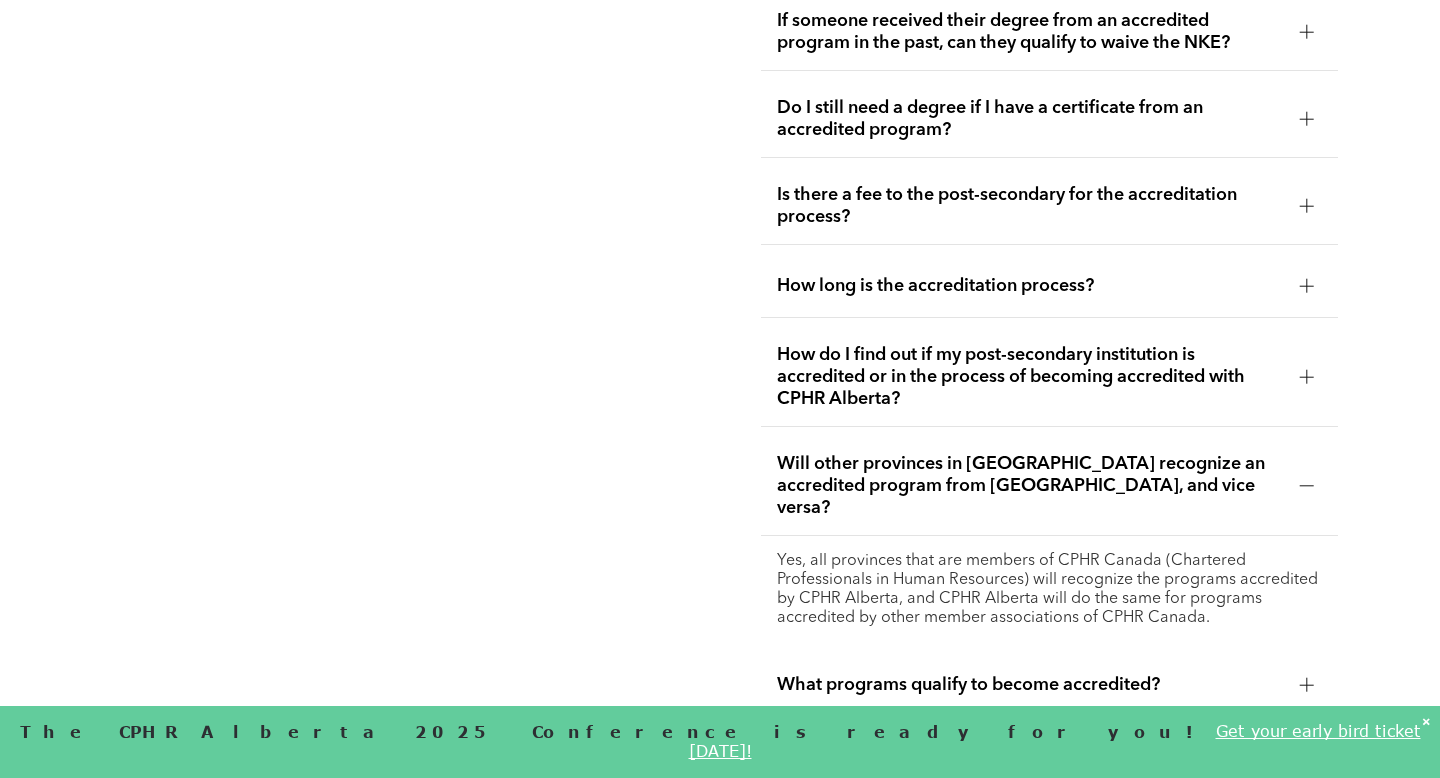 click on "What programs qualify to become accredited?" at bounding box center (1030, 685) 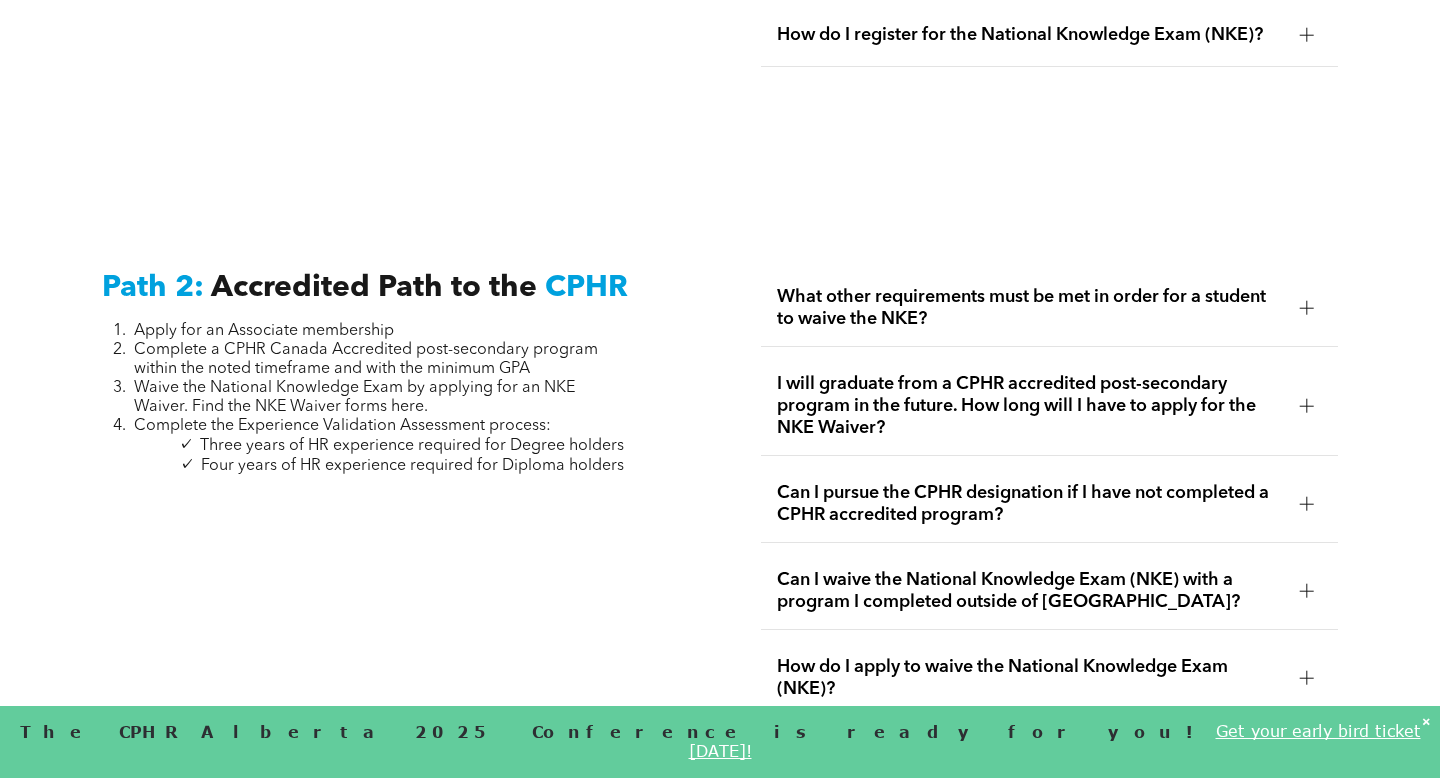 scroll, scrollTop: 2959, scrollLeft: 0, axis: vertical 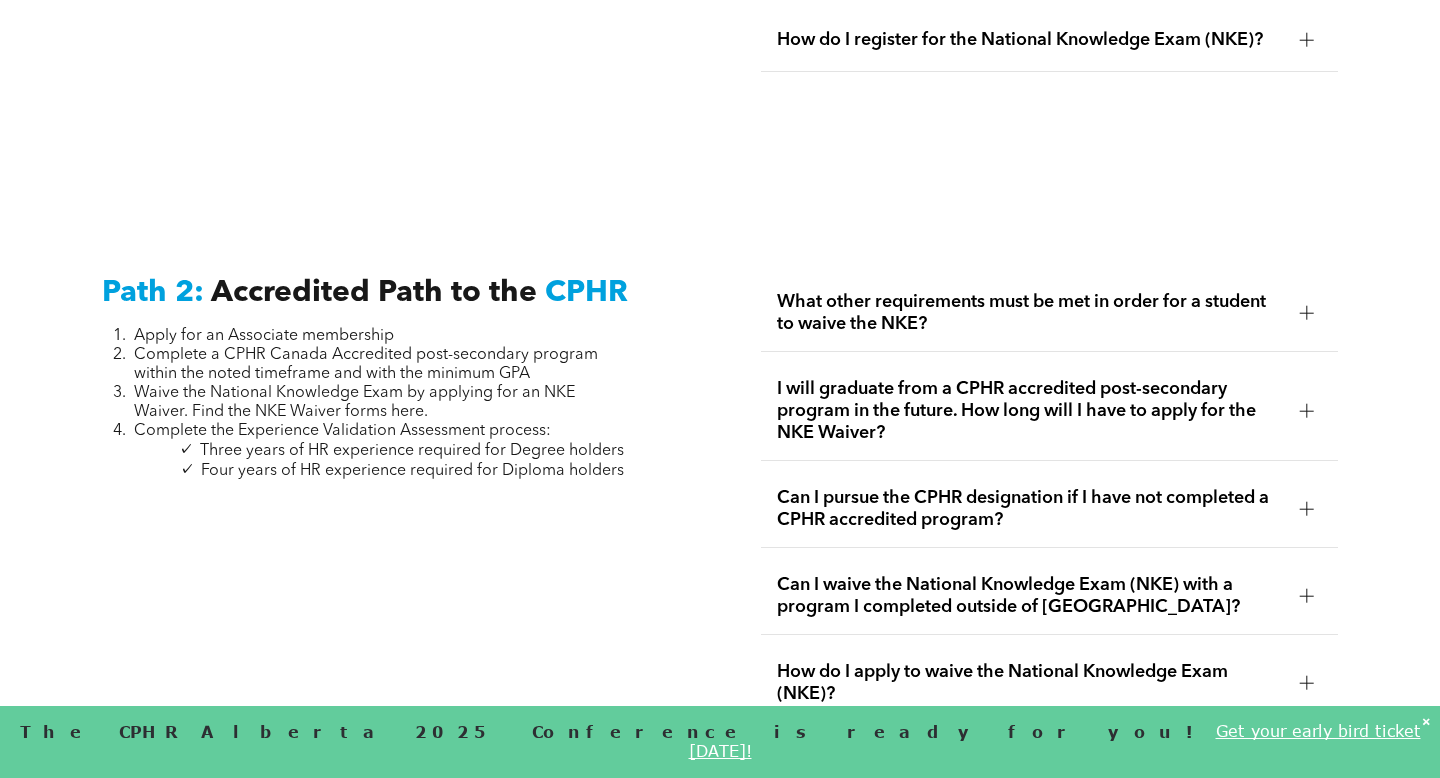 click on "What other requirements must be met in order for a student to waive the NKE?" at bounding box center [1030, 313] 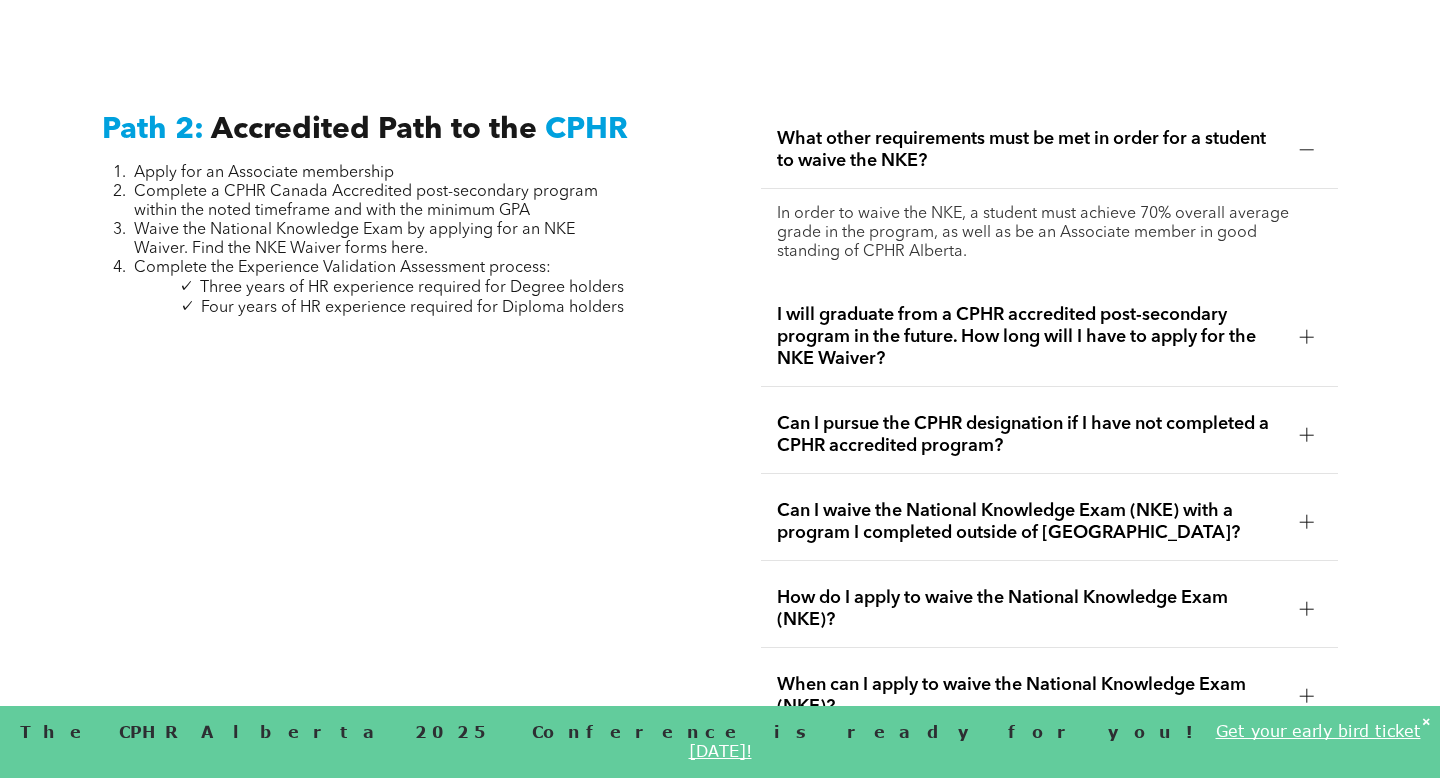 scroll, scrollTop: 3127, scrollLeft: 0, axis: vertical 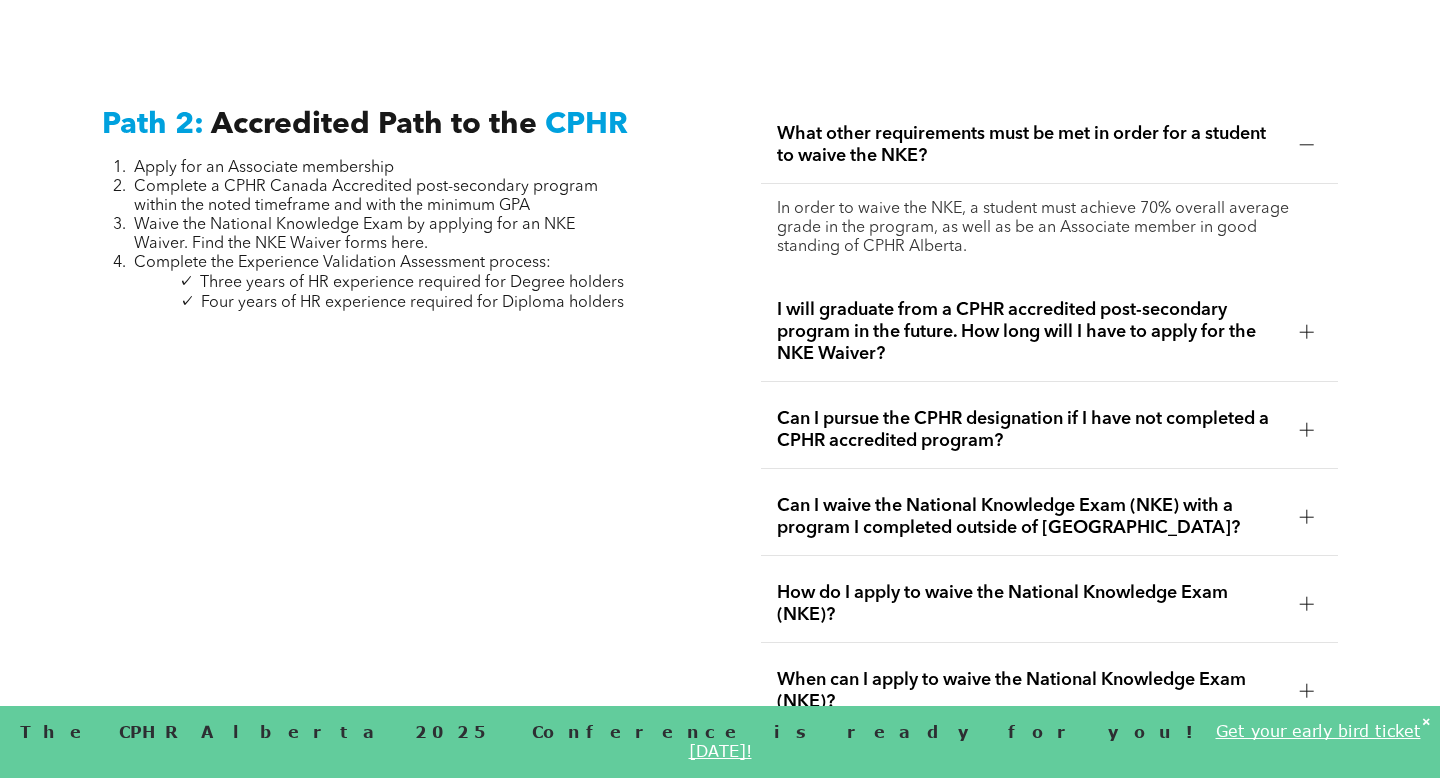 click on "What other requirements must be met in order for a student to waive the NKE?" at bounding box center (1049, 145) 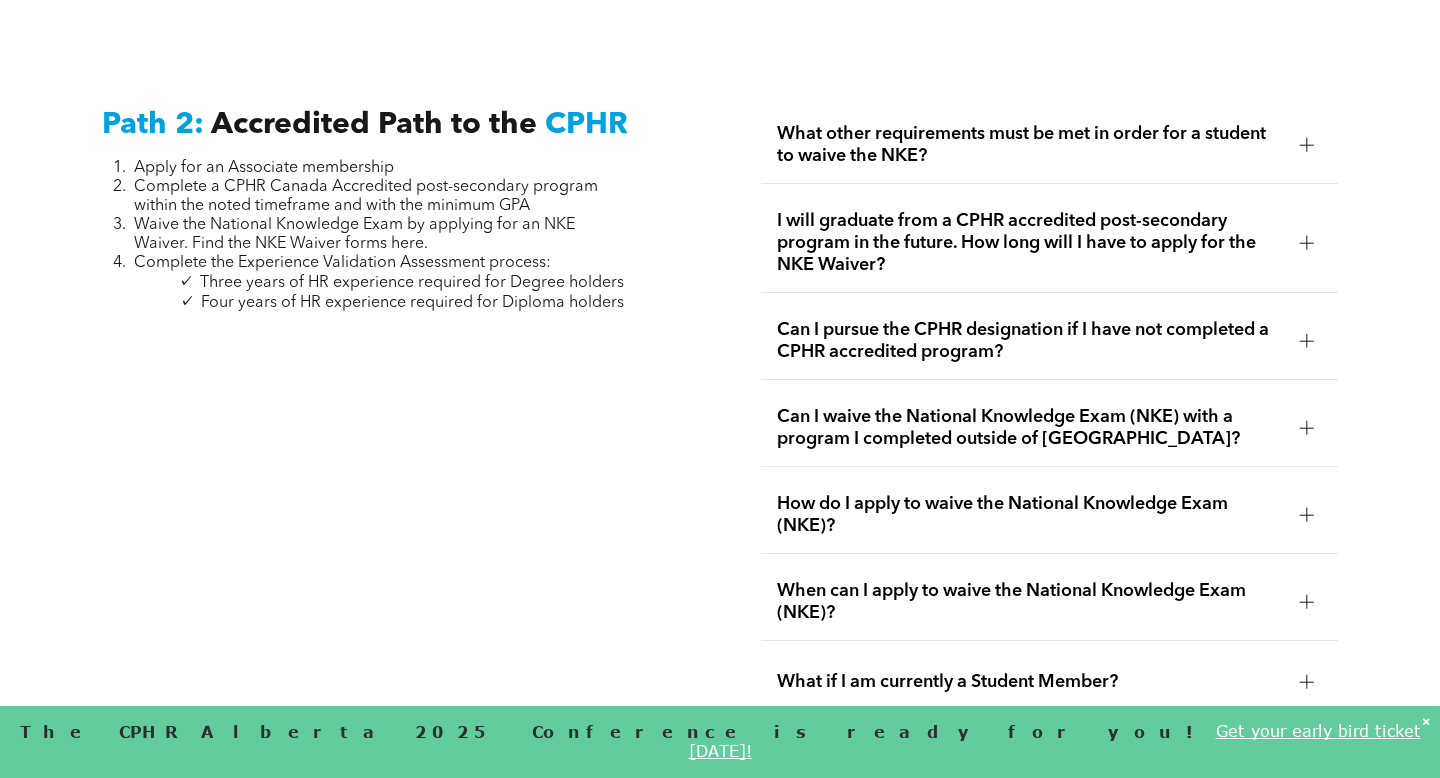 click on "I will graduate from a CPHR accredited post-secondary program in the future. How long will I have to apply for the NKE Waiver?" at bounding box center [1030, 243] 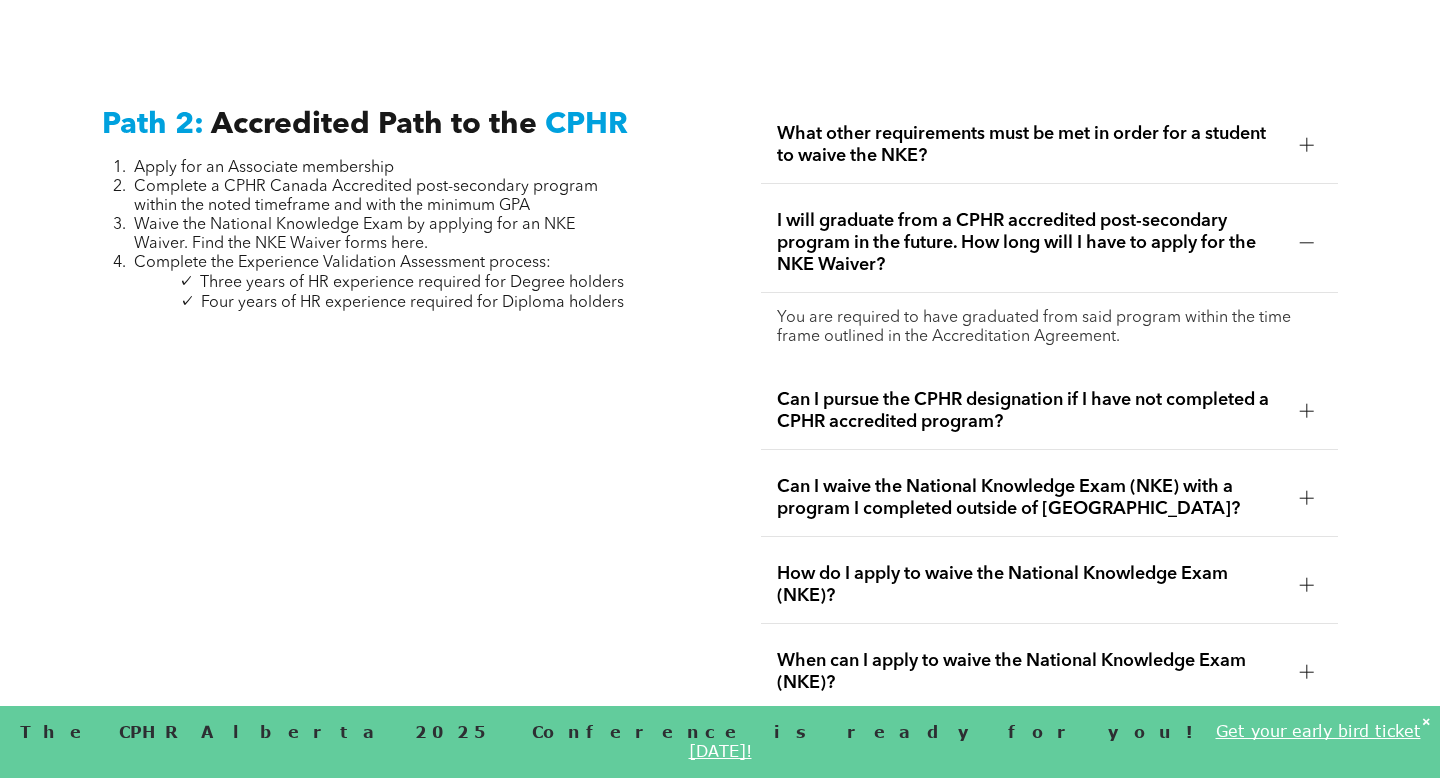 click on "I will graduate from a CPHR accredited post-secondary program in the future. How long will I have to apply for the NKE Waiver?" at bounding box center (1030, 243) 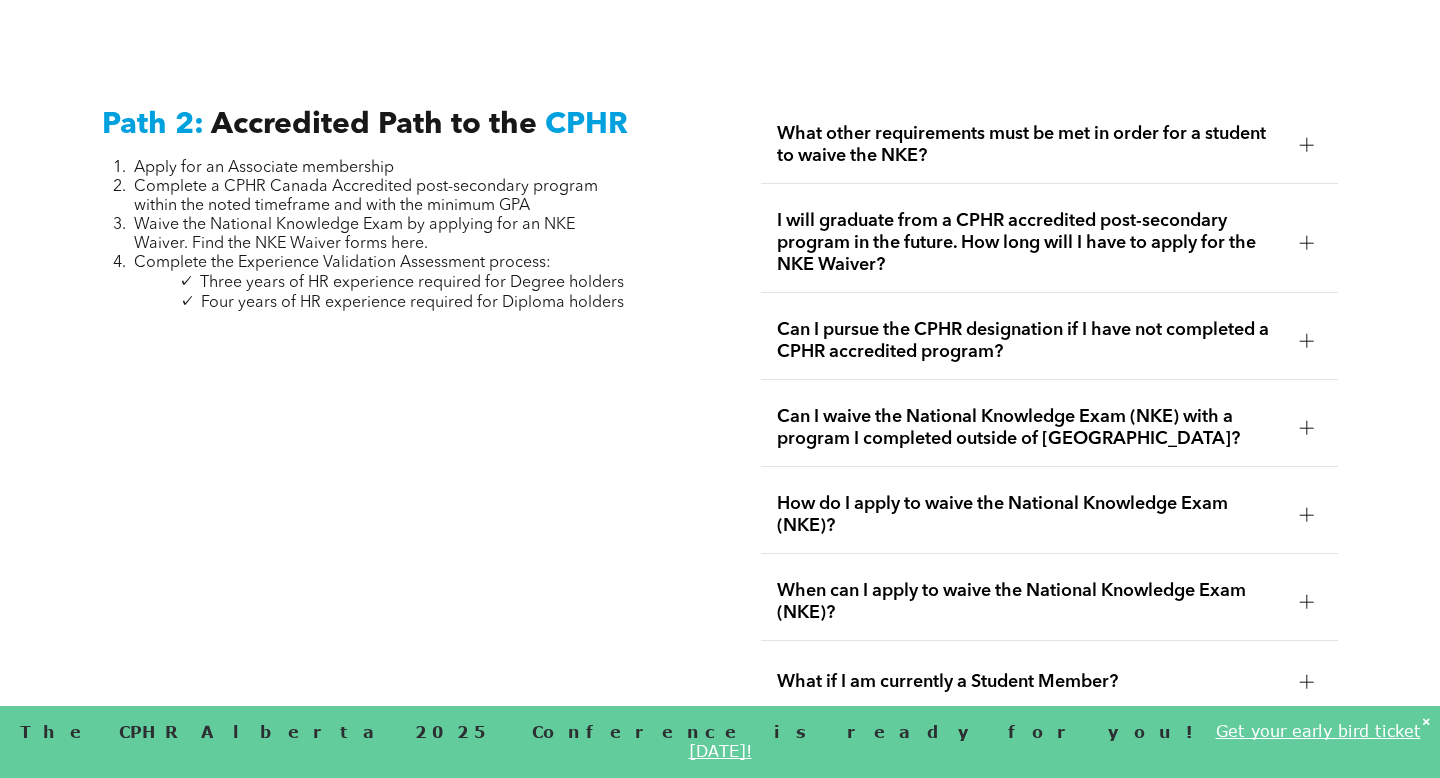 click on "Can I pursue the CPHR designation if I have not completed a CPHR accredited program?" at bounding box center [1030, 341] 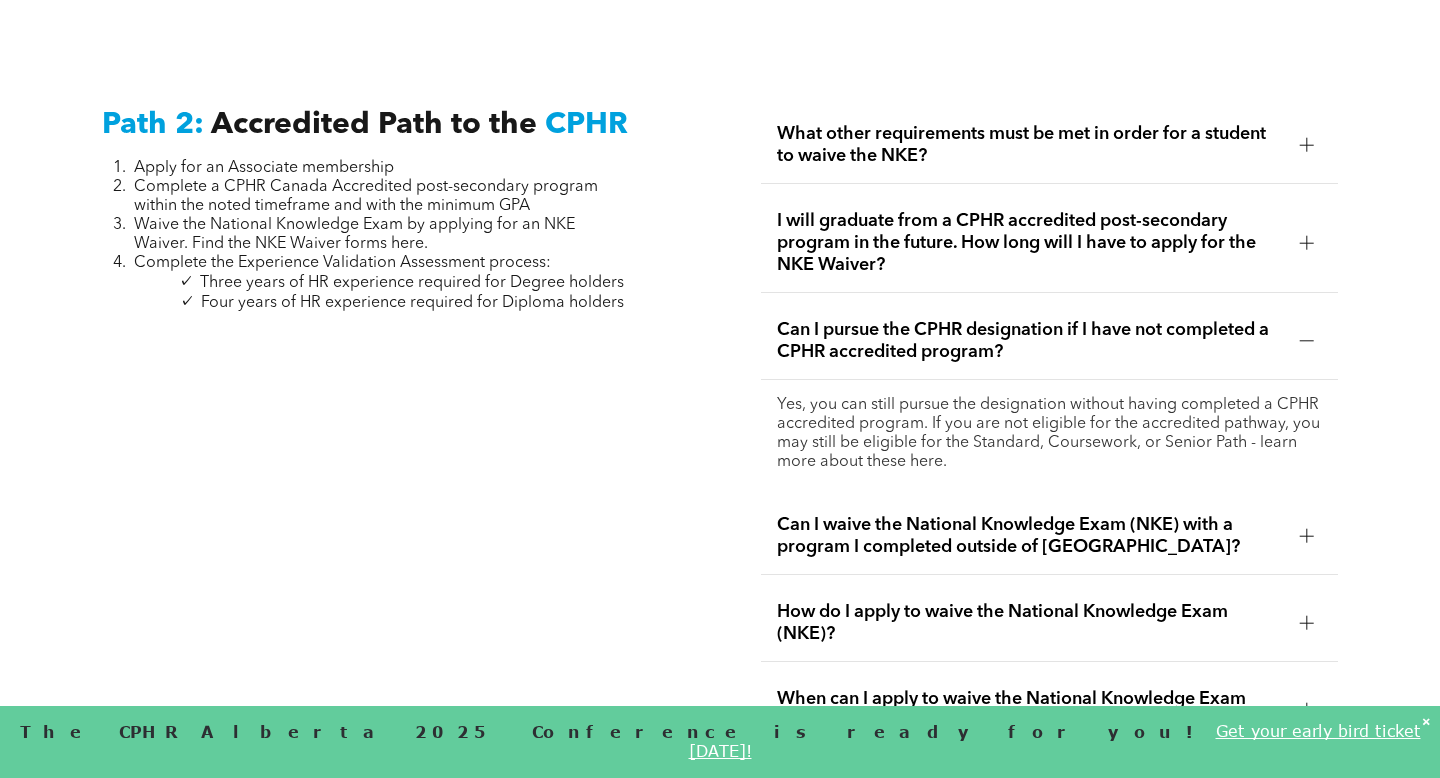 click on "Can I pursue the CPHR designation if I have not completed a CPHR accredited program?" at bounding box center (1030, 341) 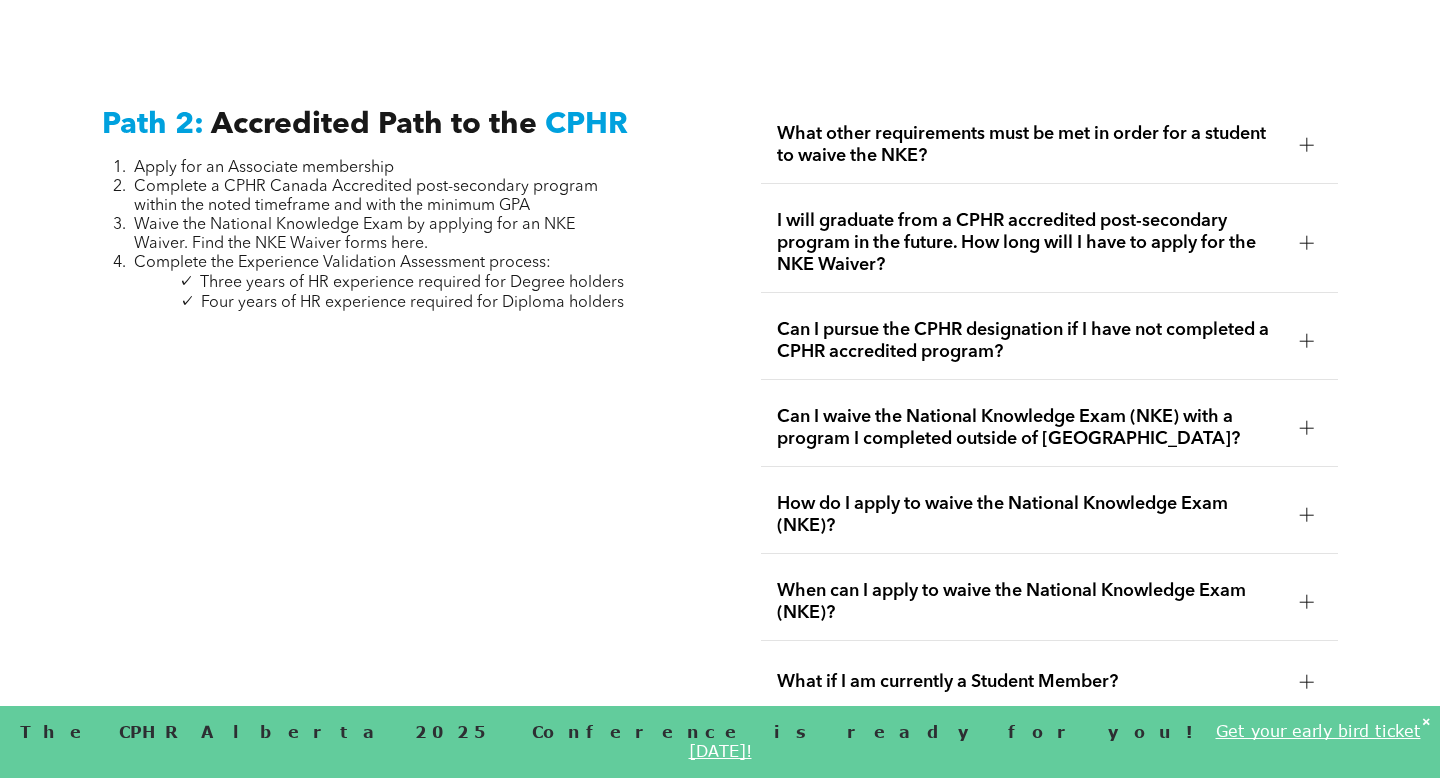 click on "Can I waive the National Knowledge Exam (NKE) with a program I completed outside of [GEOGRAPHIC_DATA]?" at bounding box center (1030, 428) 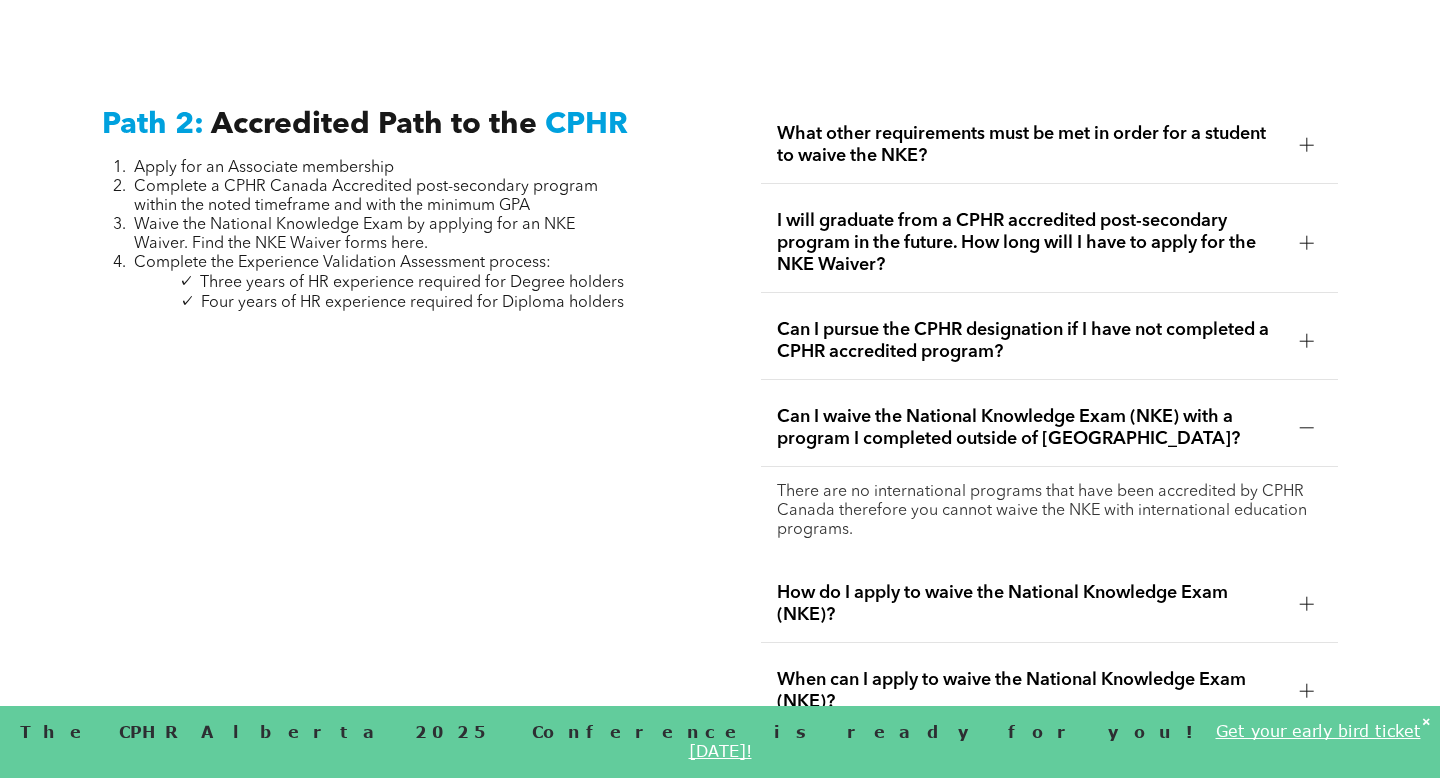 click on "Can I waive the National Knowledge Exam (NKE) with a program I completed outside of [GEOGRAPHIC_DATA]?" at bounding box center (1030, 428) 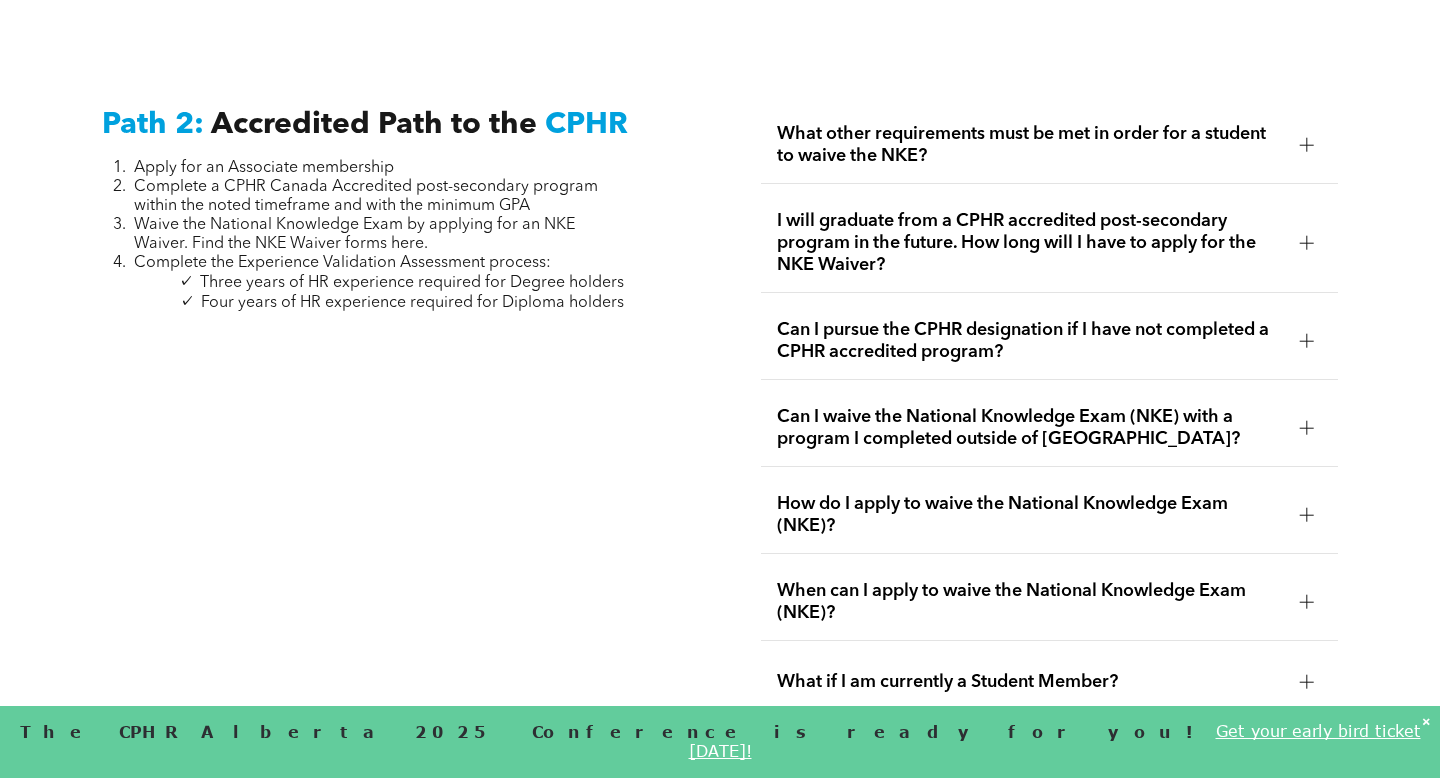 click on "How do I apply to waive the National Knowledge Exam (NKE)?" at bounding box center (1030, 515) 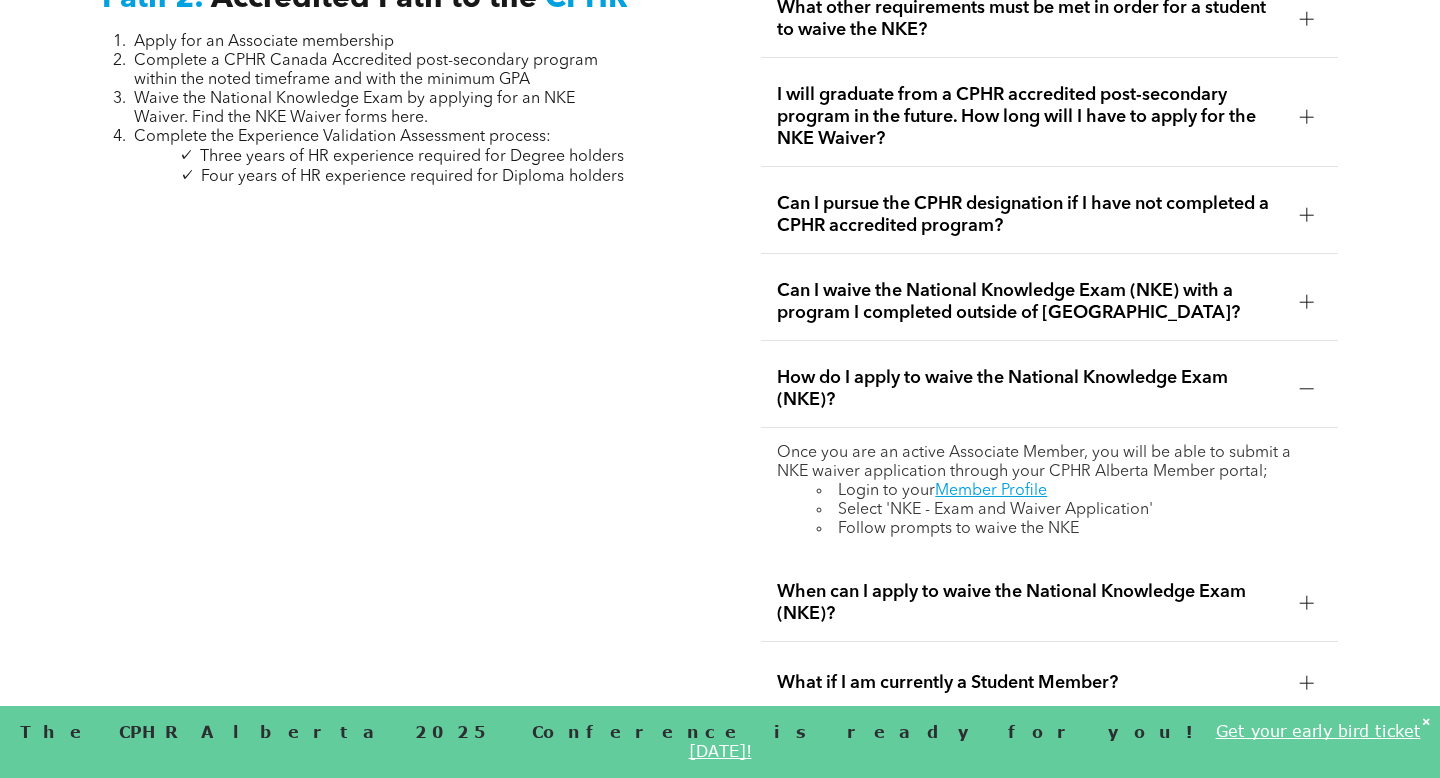 scroll, scrollTop: 3255, scrollLeft: 0, axis: vertical 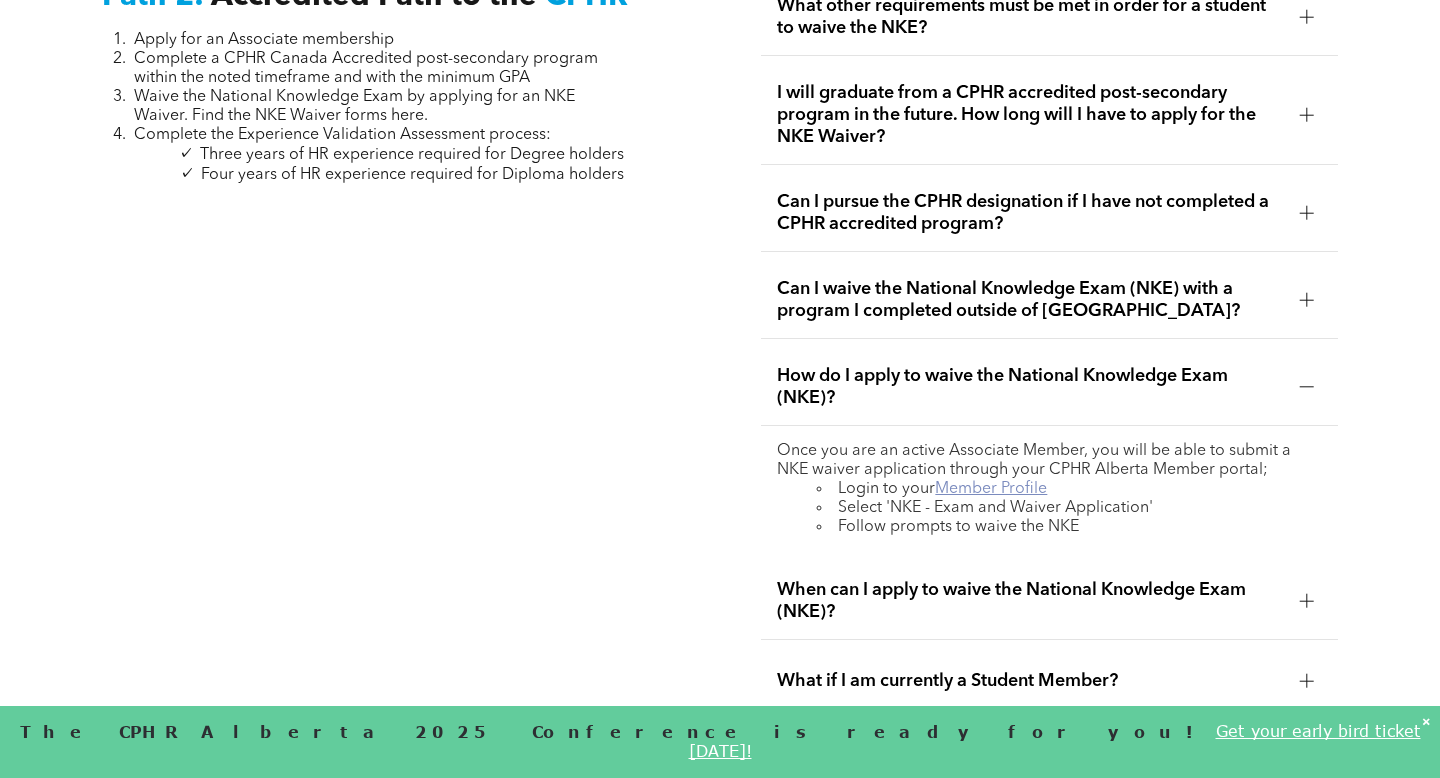 click on "Member Profile" at bounding box center (991, 489) 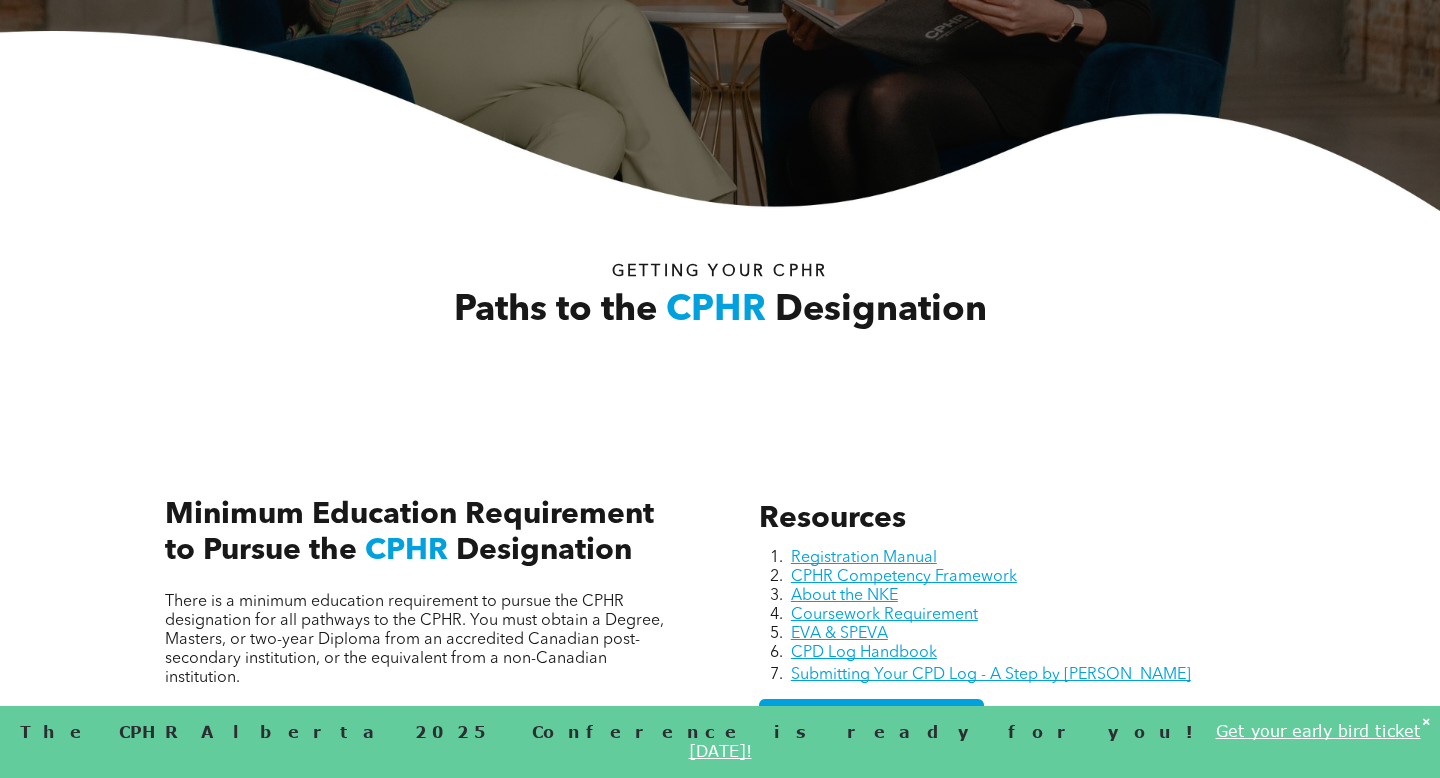 scroll, scrollTop: 0, scrollLeft: 0, axis: both 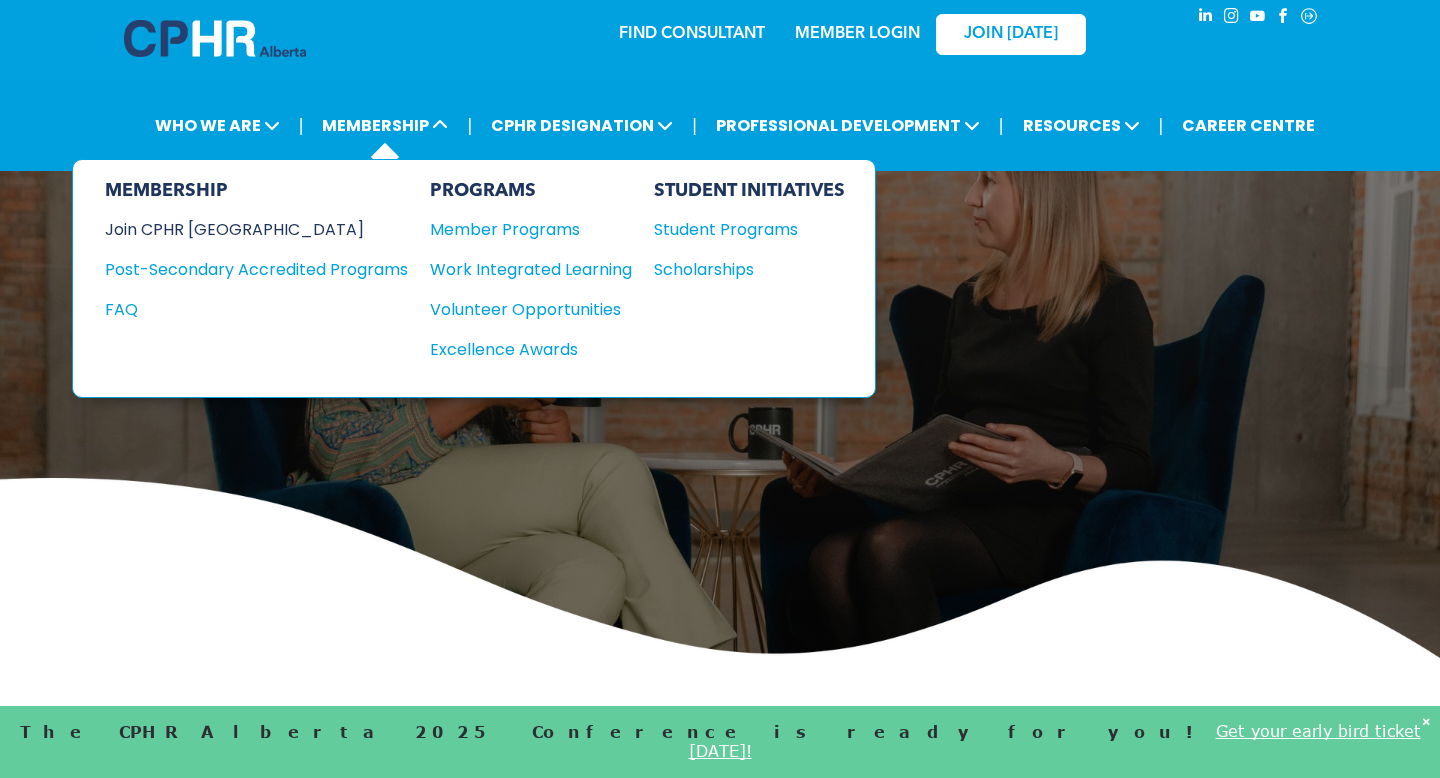 click on "Join CPHR [GEOGRAPHIC_DATA]" at bounding box center (241, 229) 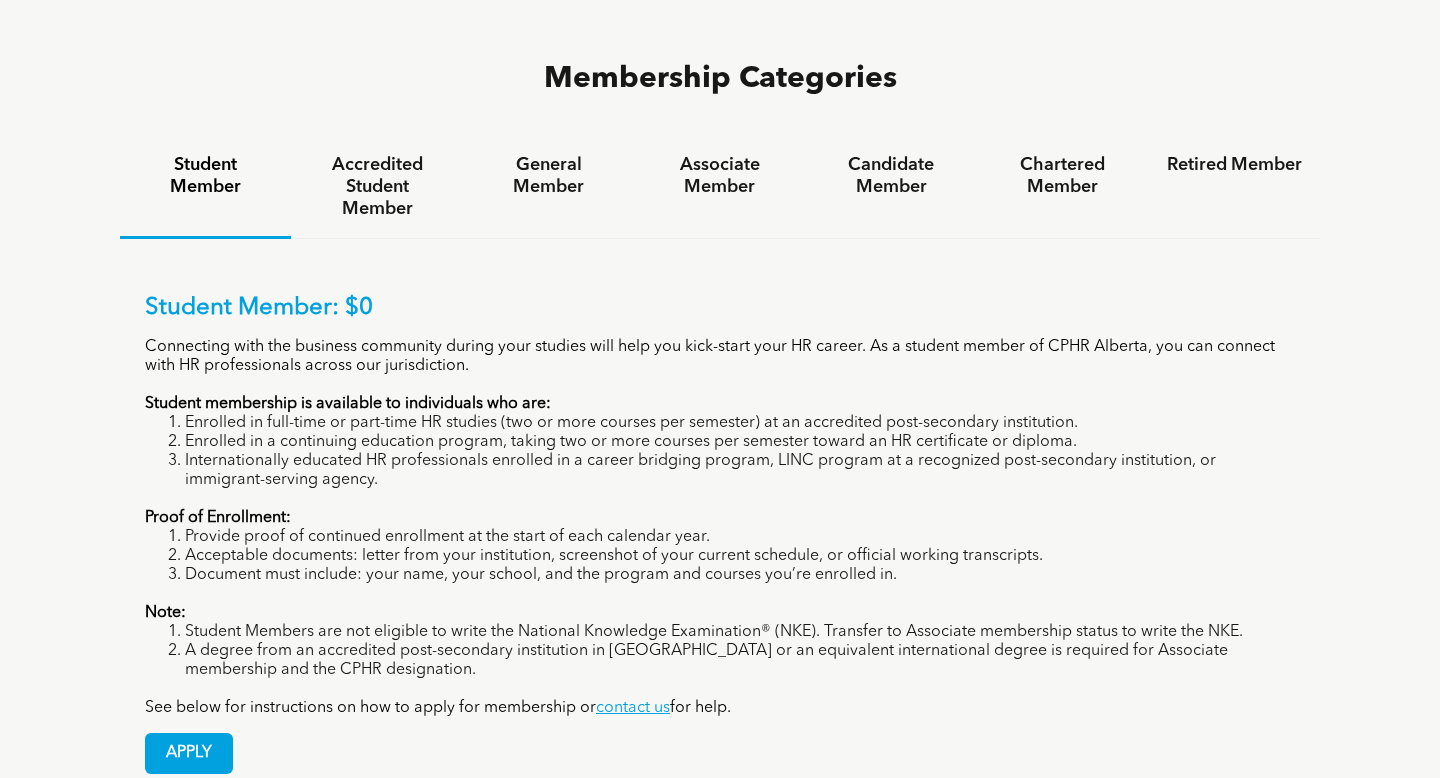 scroll, scrollTop: 1328, scrollLeft: 0, axis: vertical 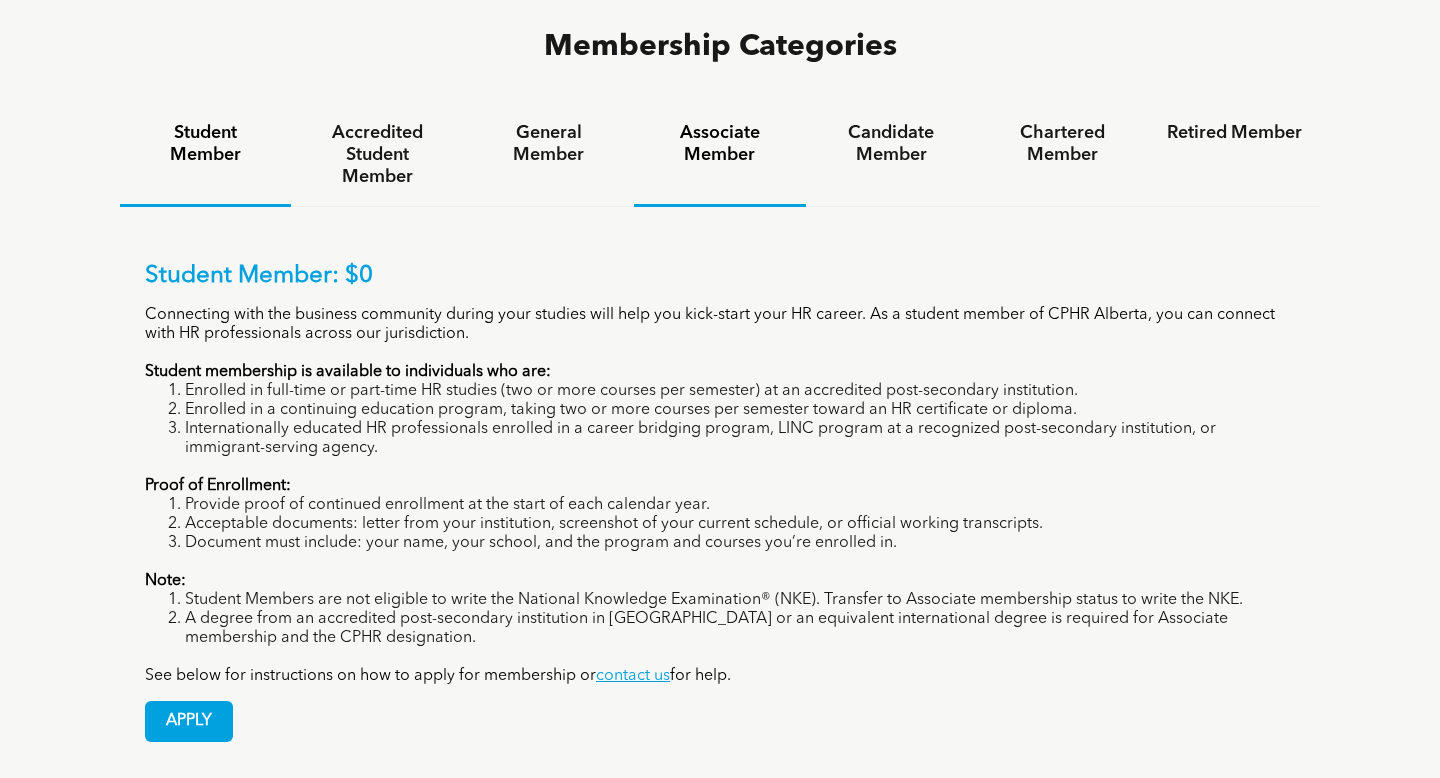 click on "Associate Member" at bounding box center (719, 144) 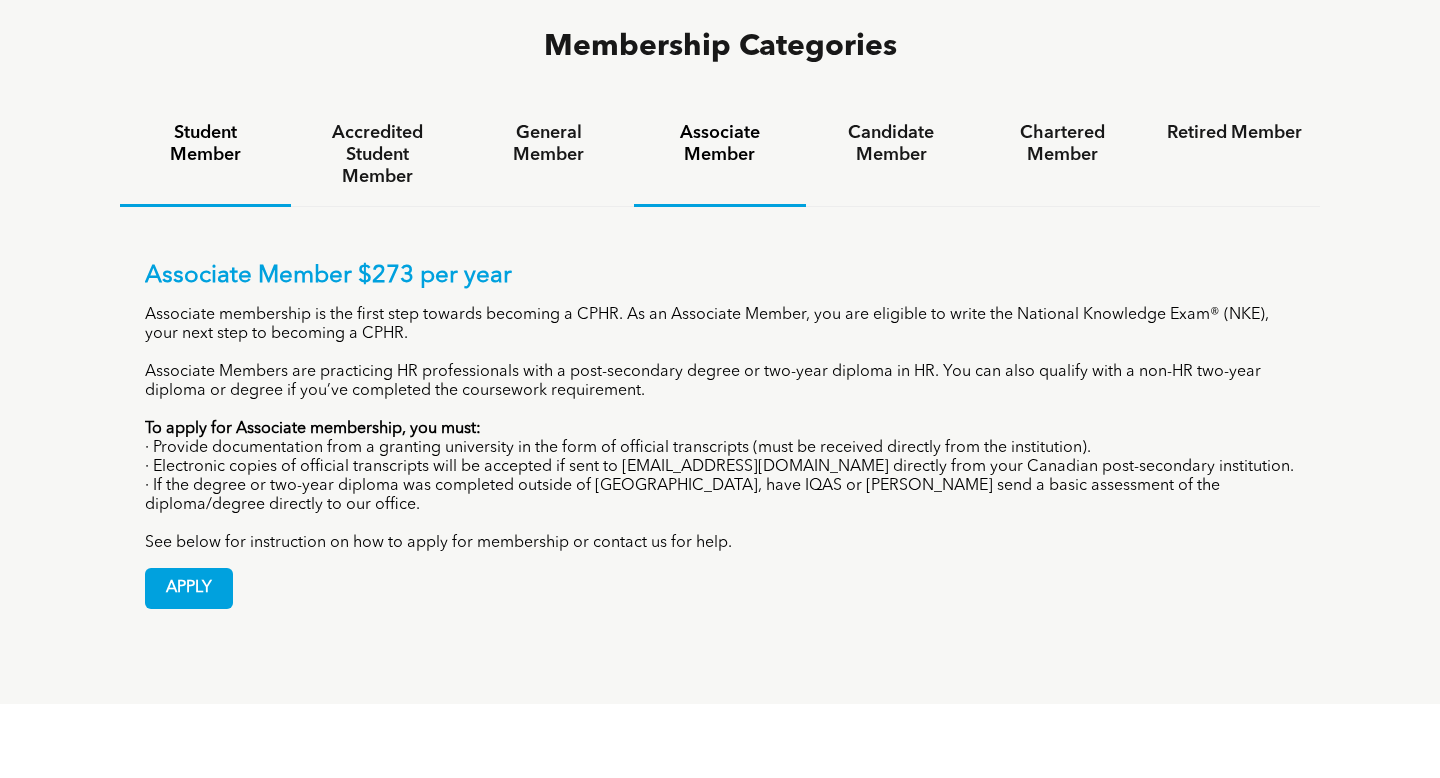 click on "Student Member" at bounding box center (205, 144) 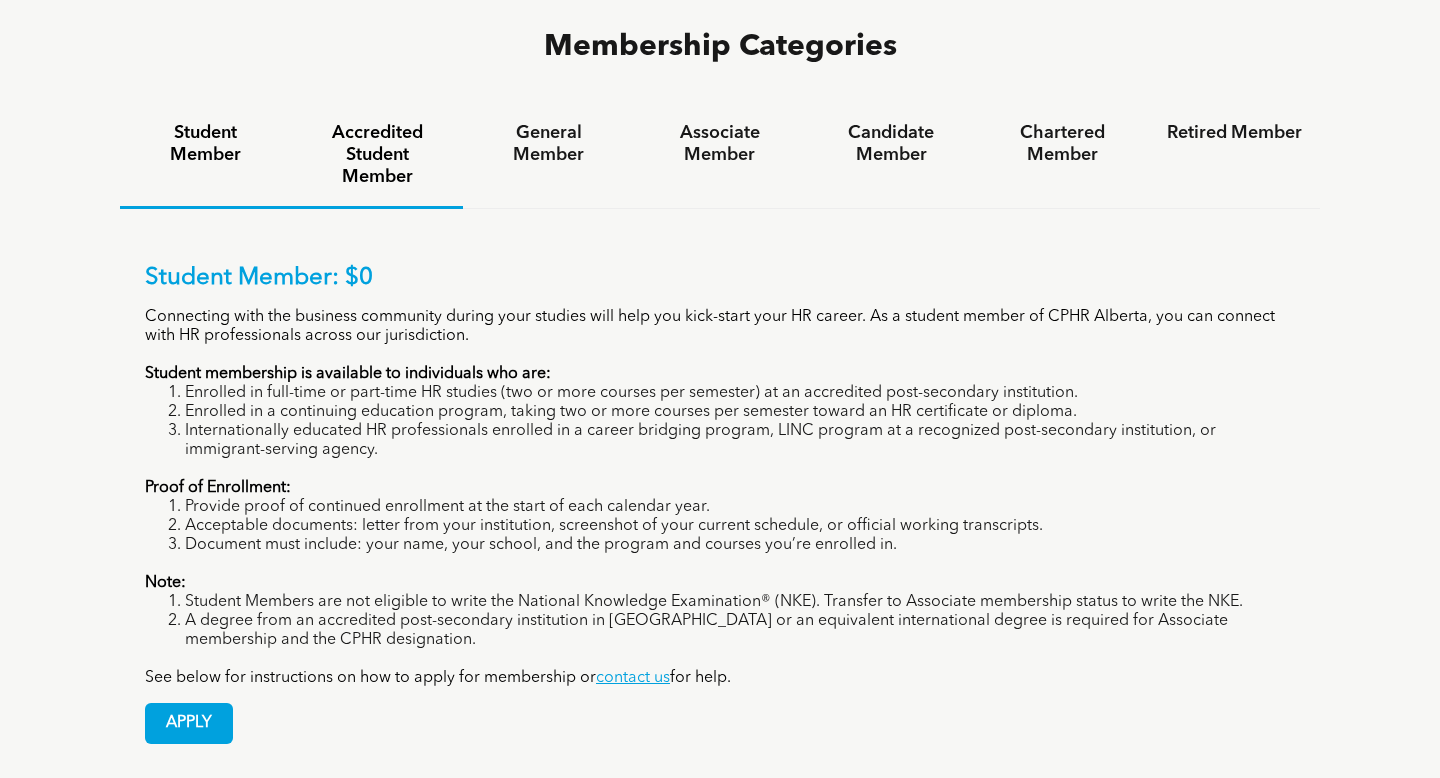 click on "Accredited Student Member" at bounding box center [376, 155] 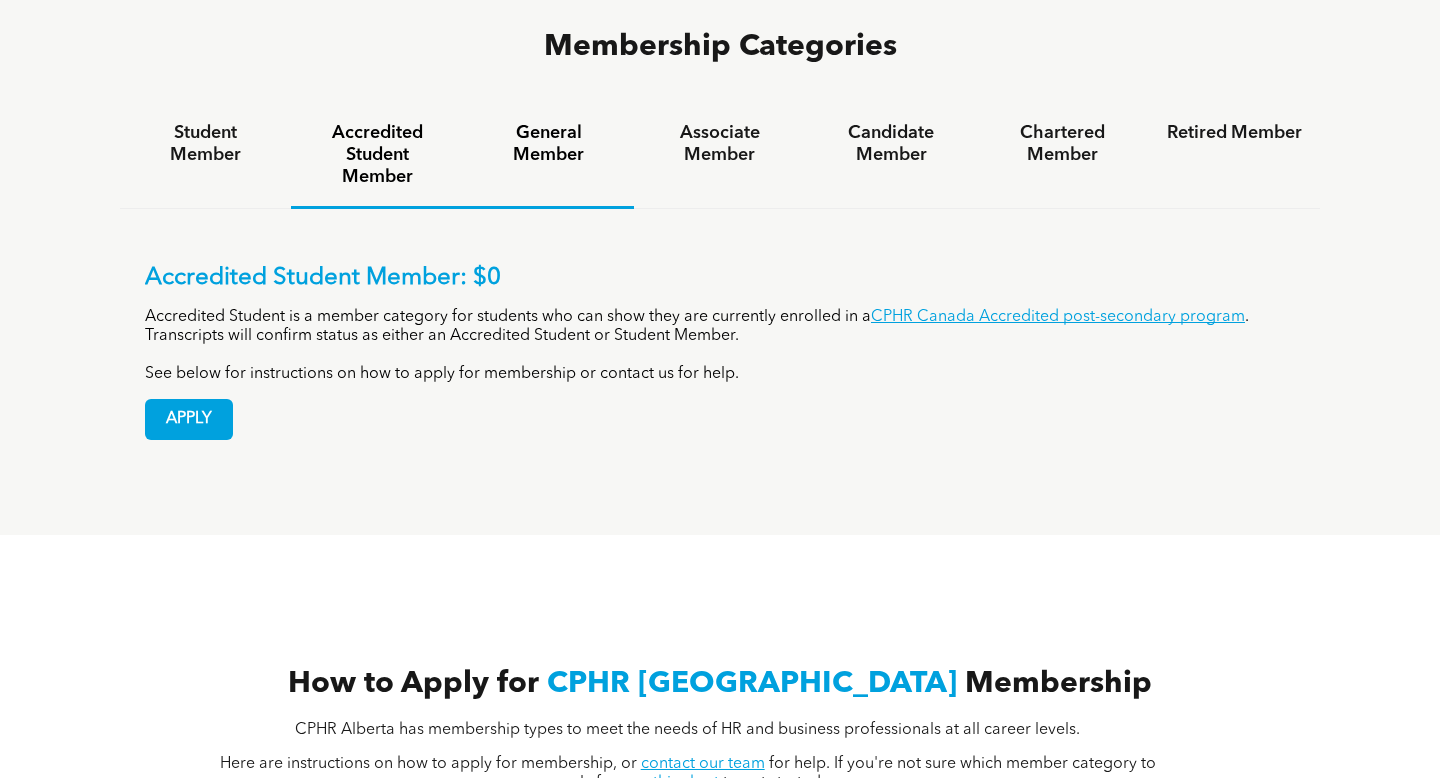 click on "General Member" at bounding box center (548, 144) 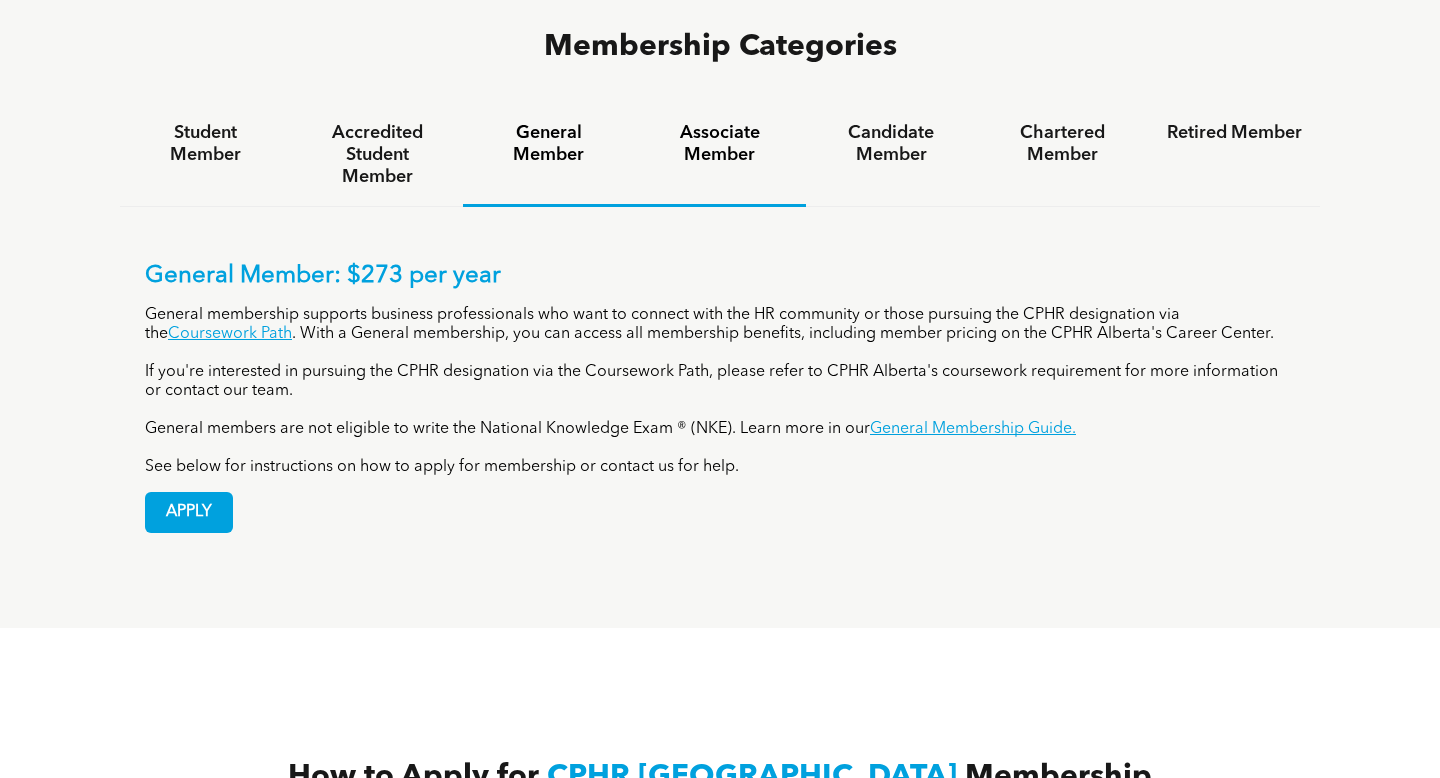 click on "Associate Member" at bounding box center [719, 144] 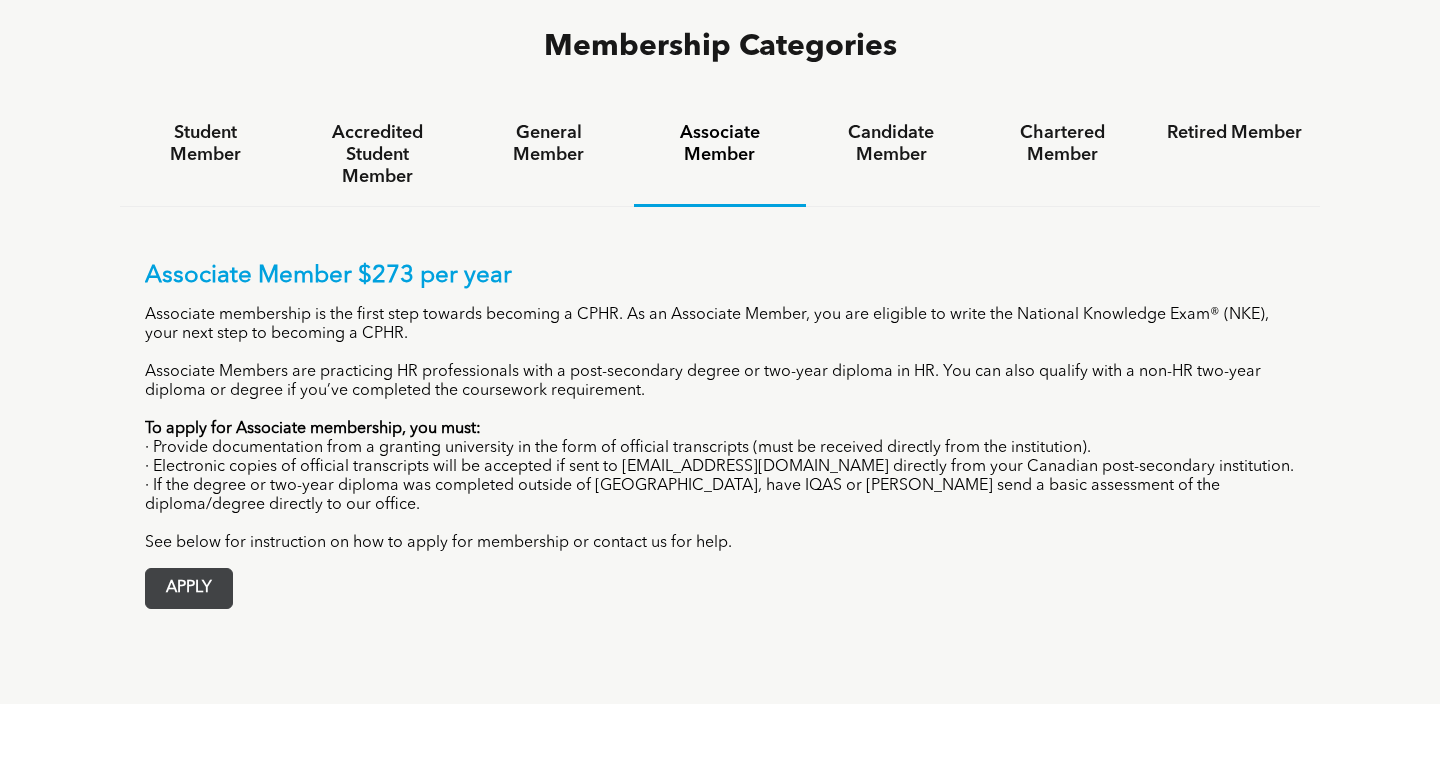 click on "APPLY" at bounding box center (189, 588) 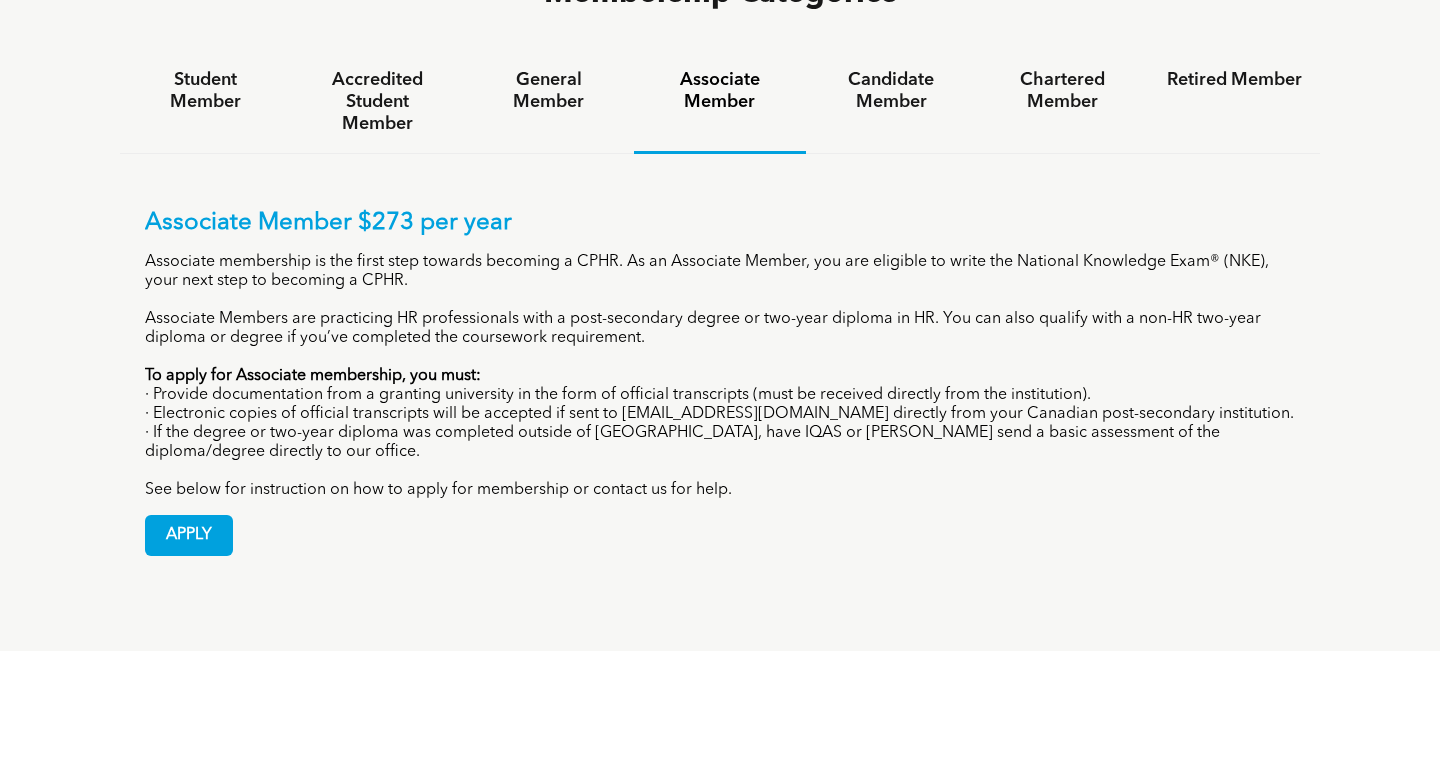 scroll, scrollTop: 1389, scrollLeft: 0, axis: vertical 